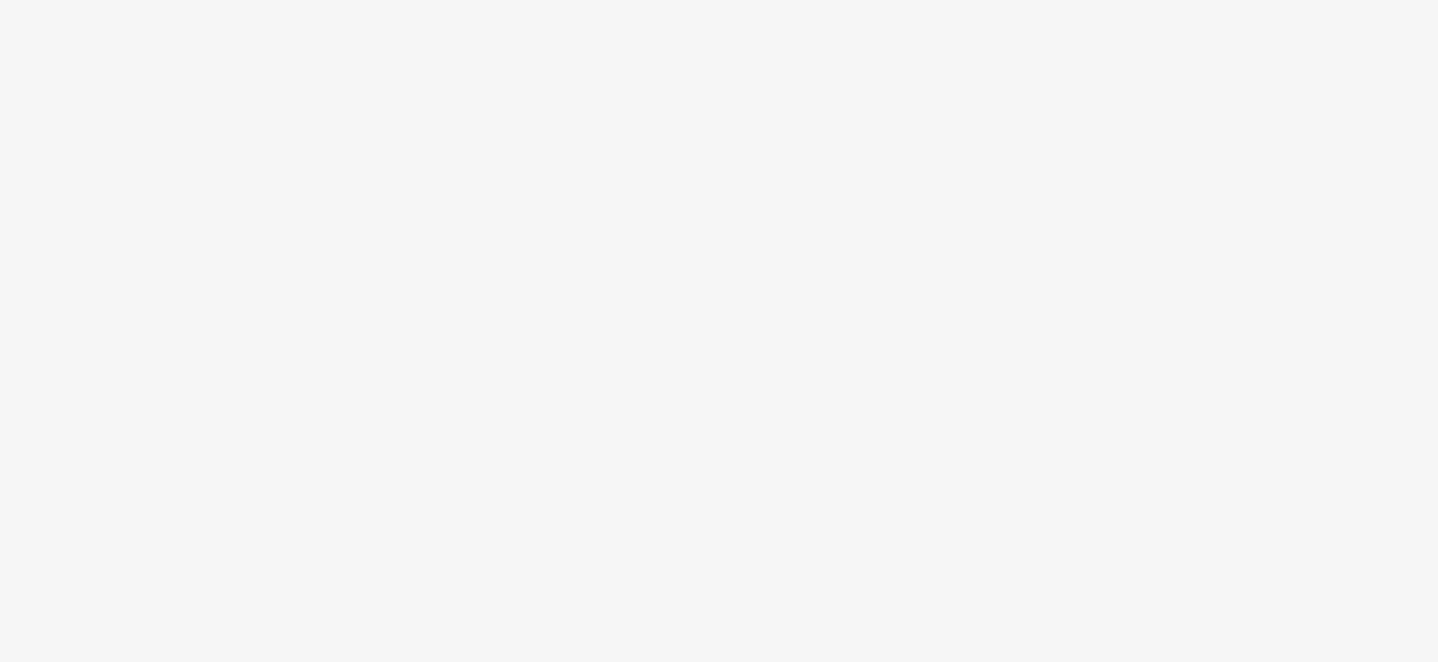 scroll, scrollTop: 0, scrollLeft: 0, axis: both 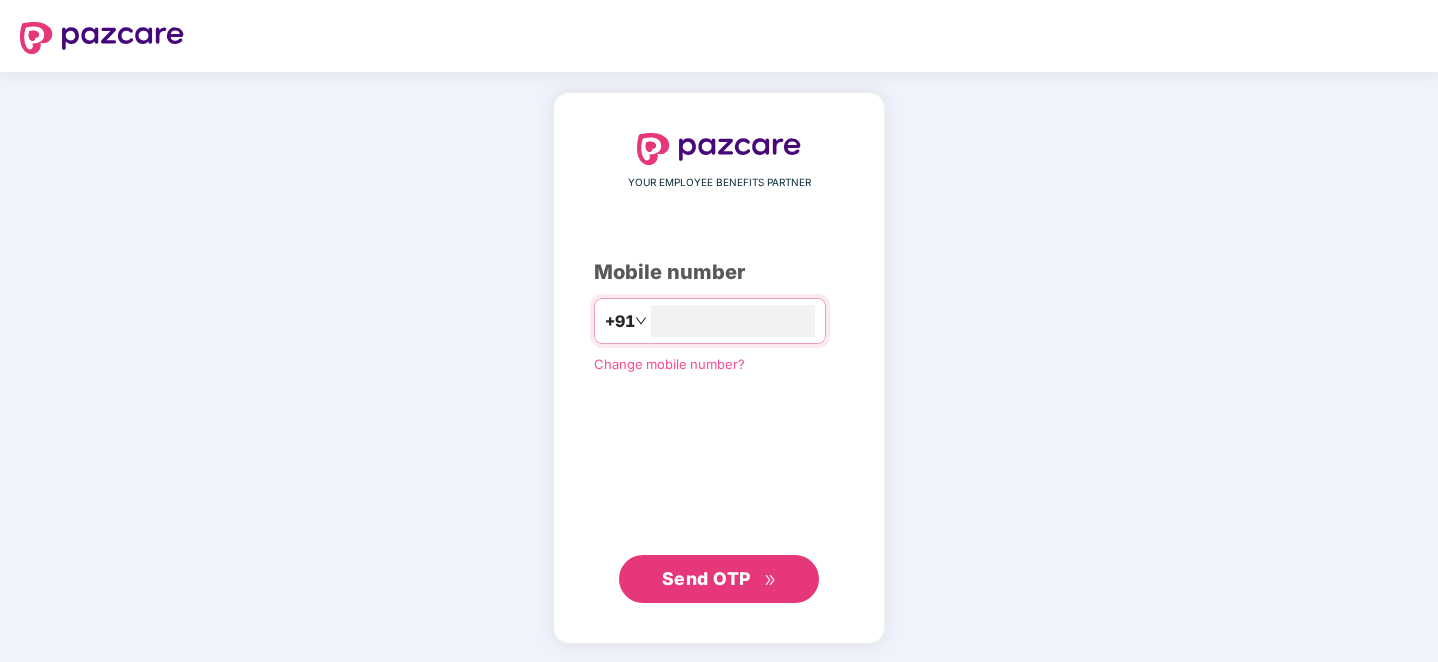 type on "**********" 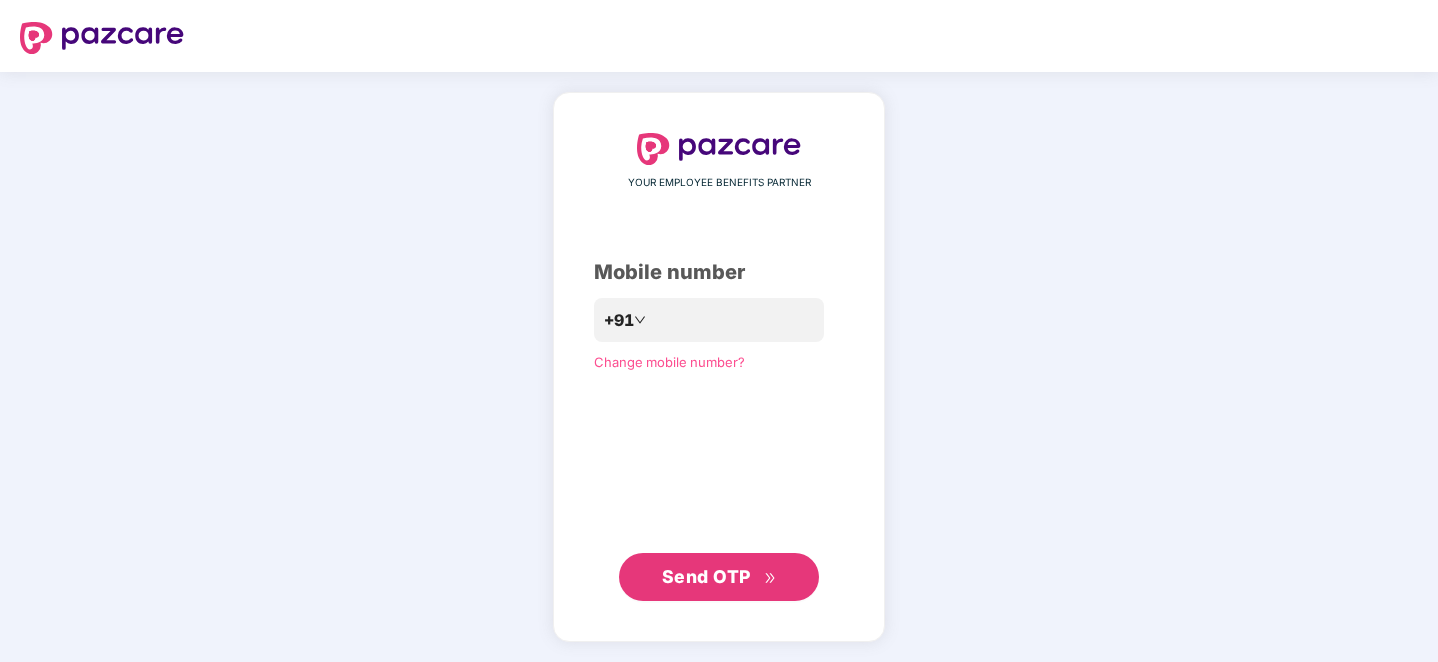 click on "Send OTP" at bounding box center [706, 576] 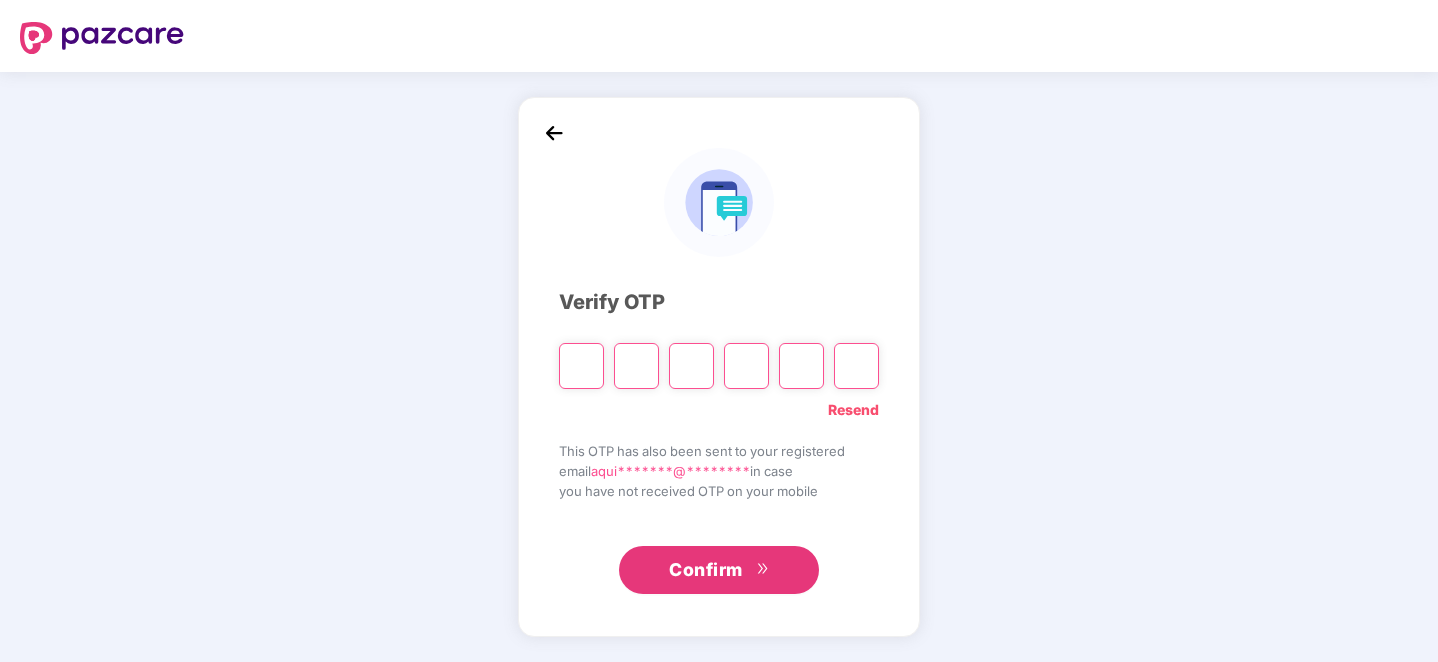 type on "*" 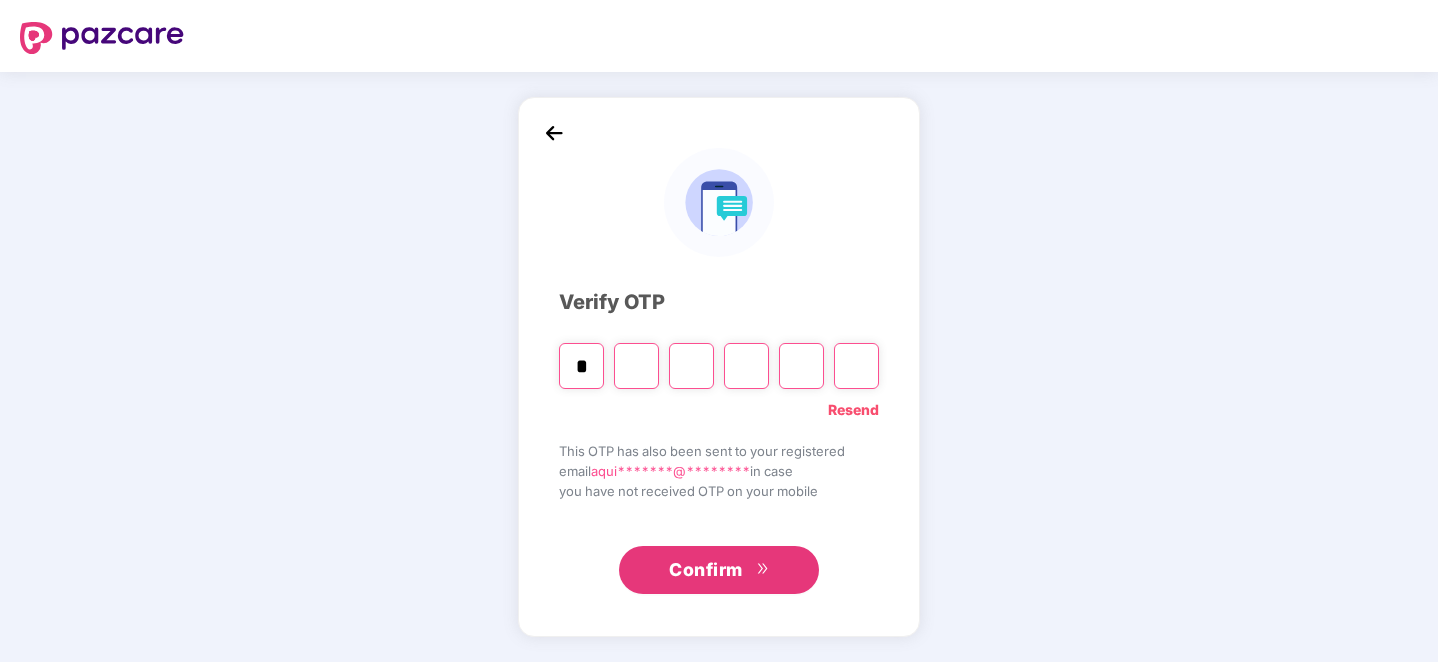 type on "*" 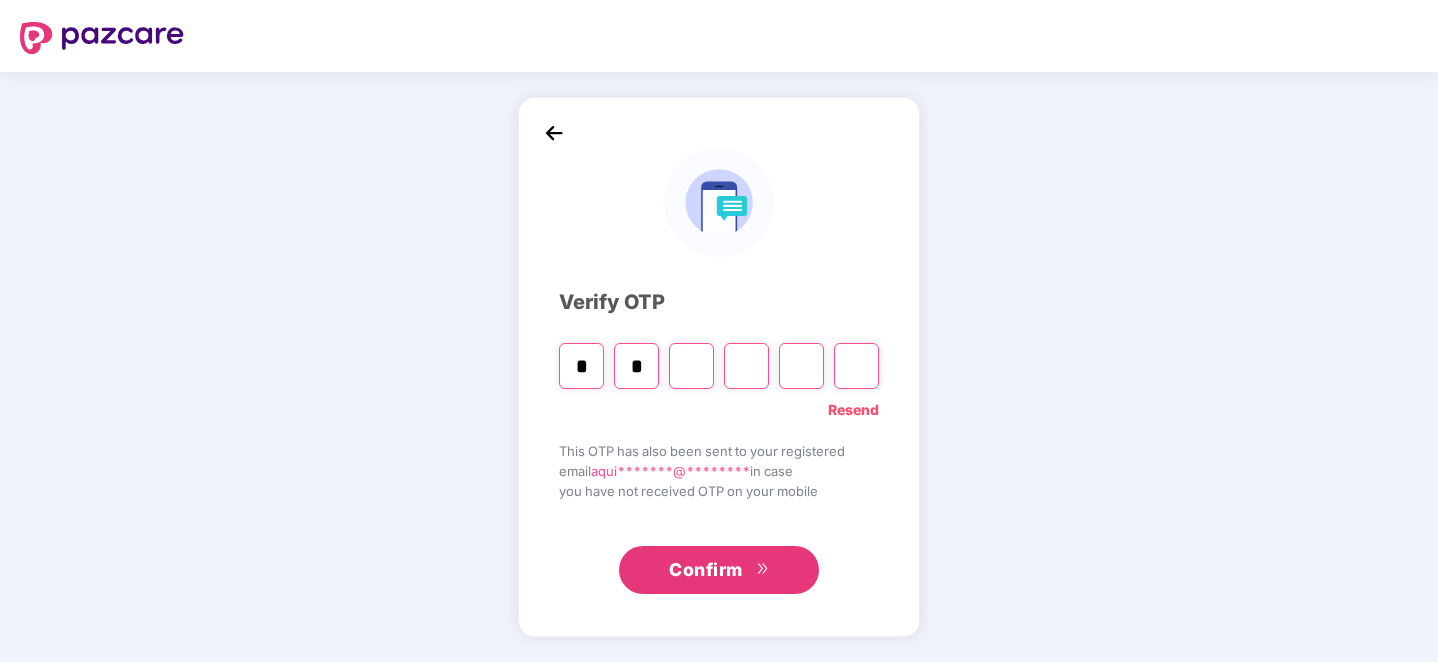 type on "*" 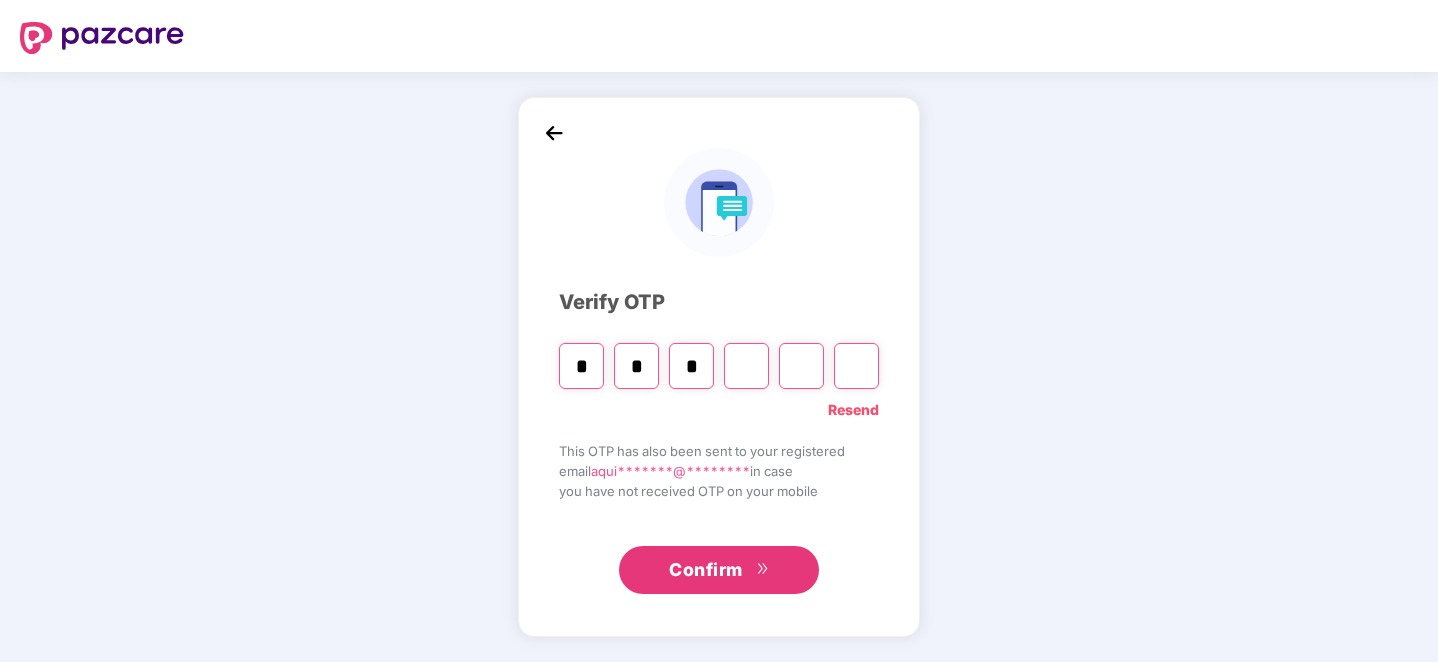 type on "*" 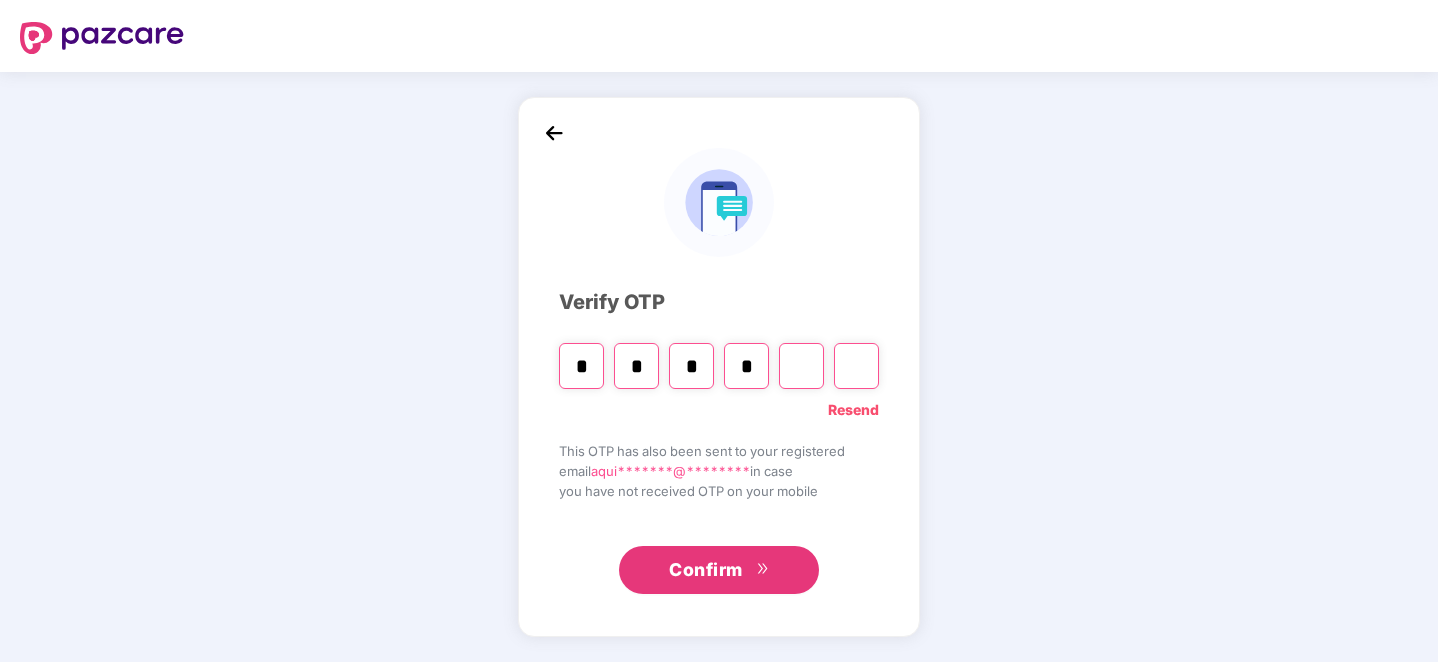 type on "*" 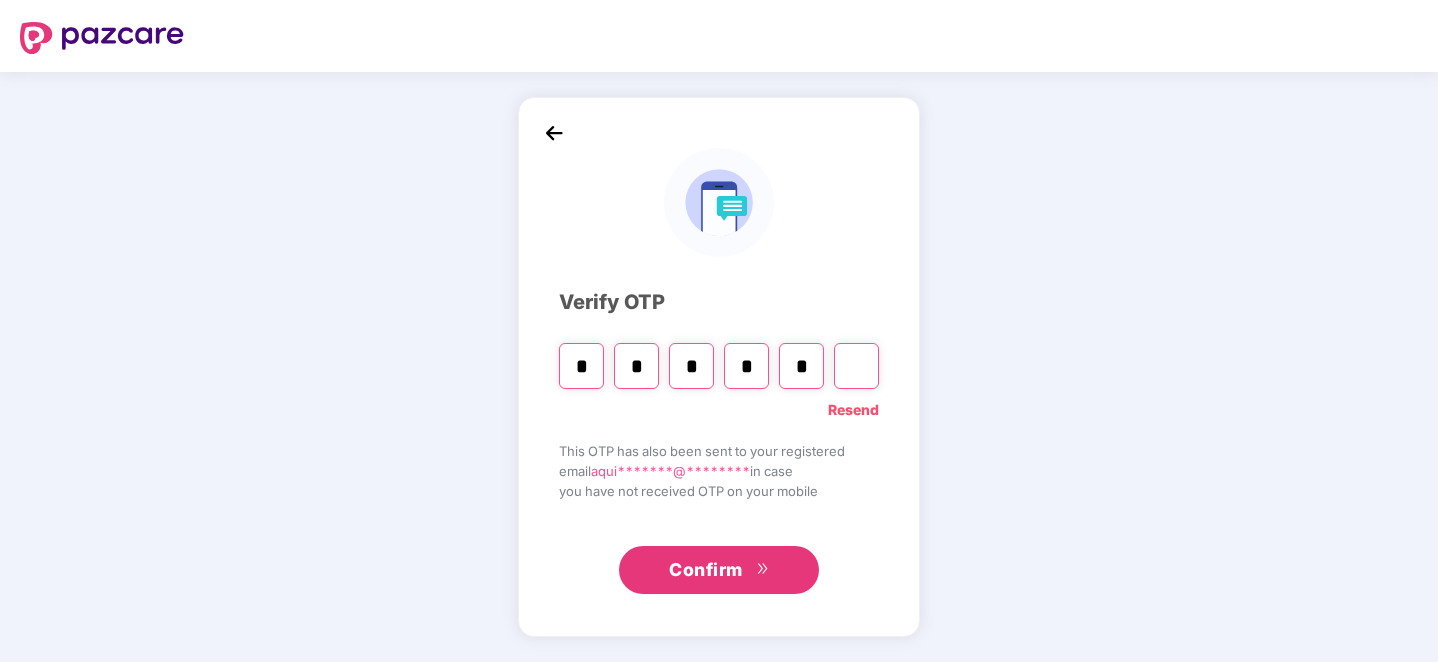 type on "*" 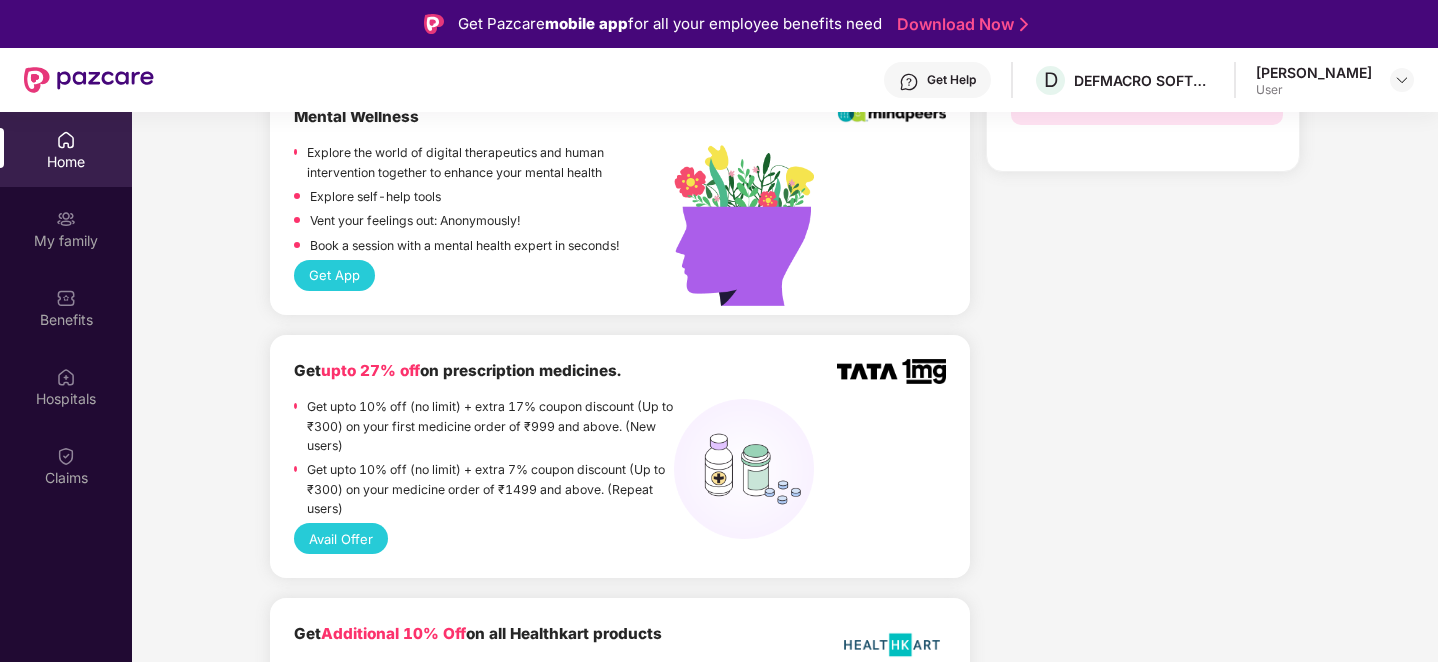scroll, scrollTop: 1209, scrollLeft: 0, axis: vertical 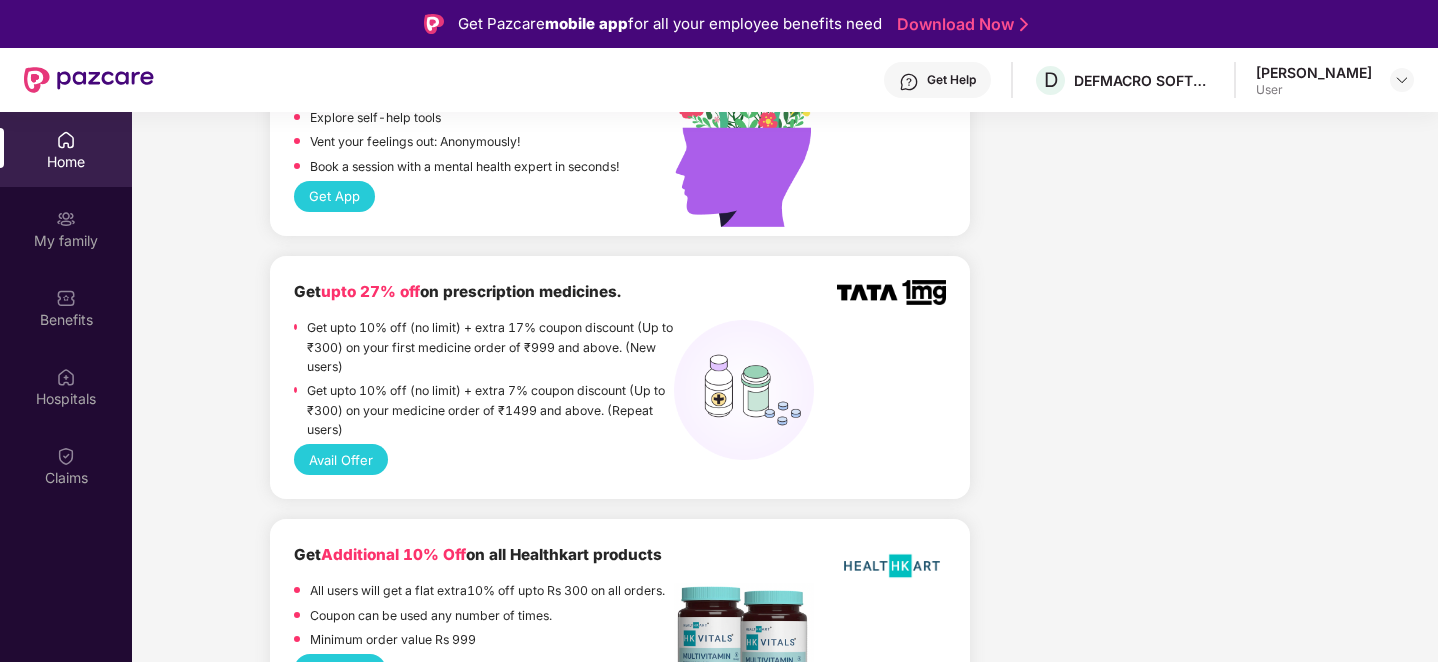 click on "[PERSON_NAME]" at bounding box center [1314, 72] 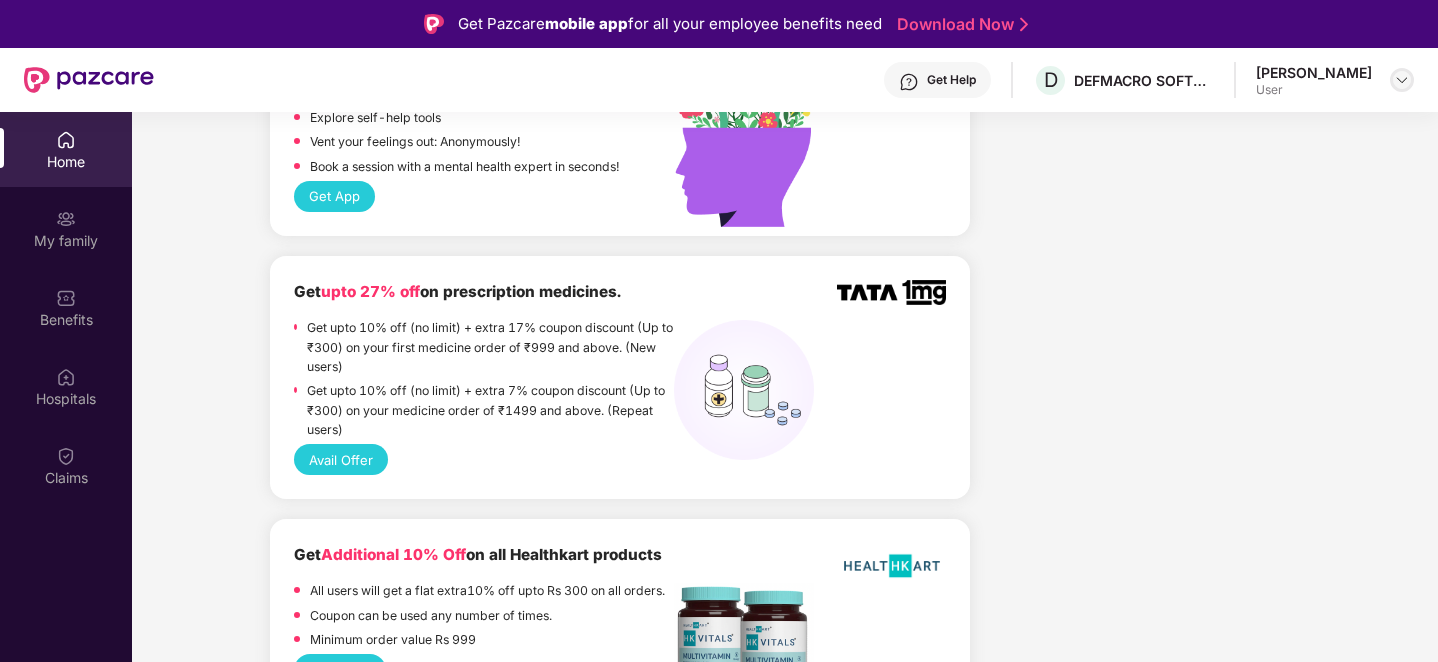 click at bounding box center (1402, 80) 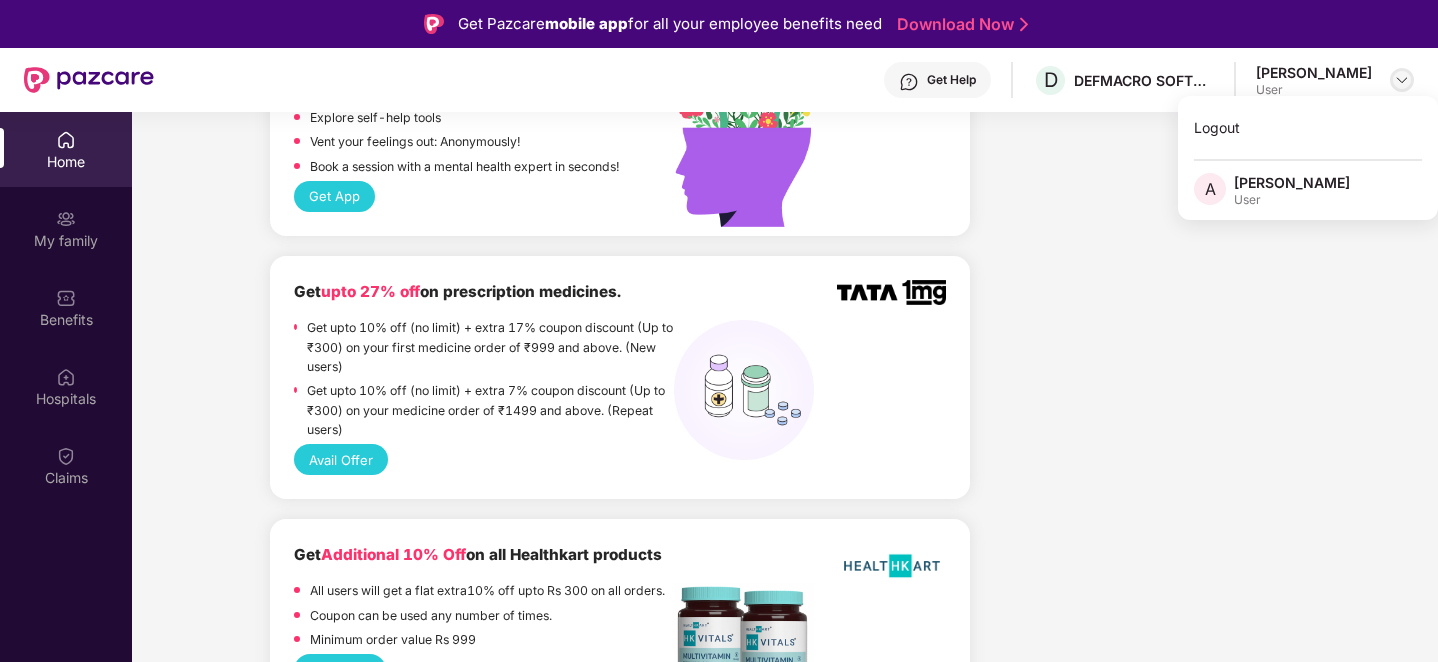 click at bounding box center (1402, 80) 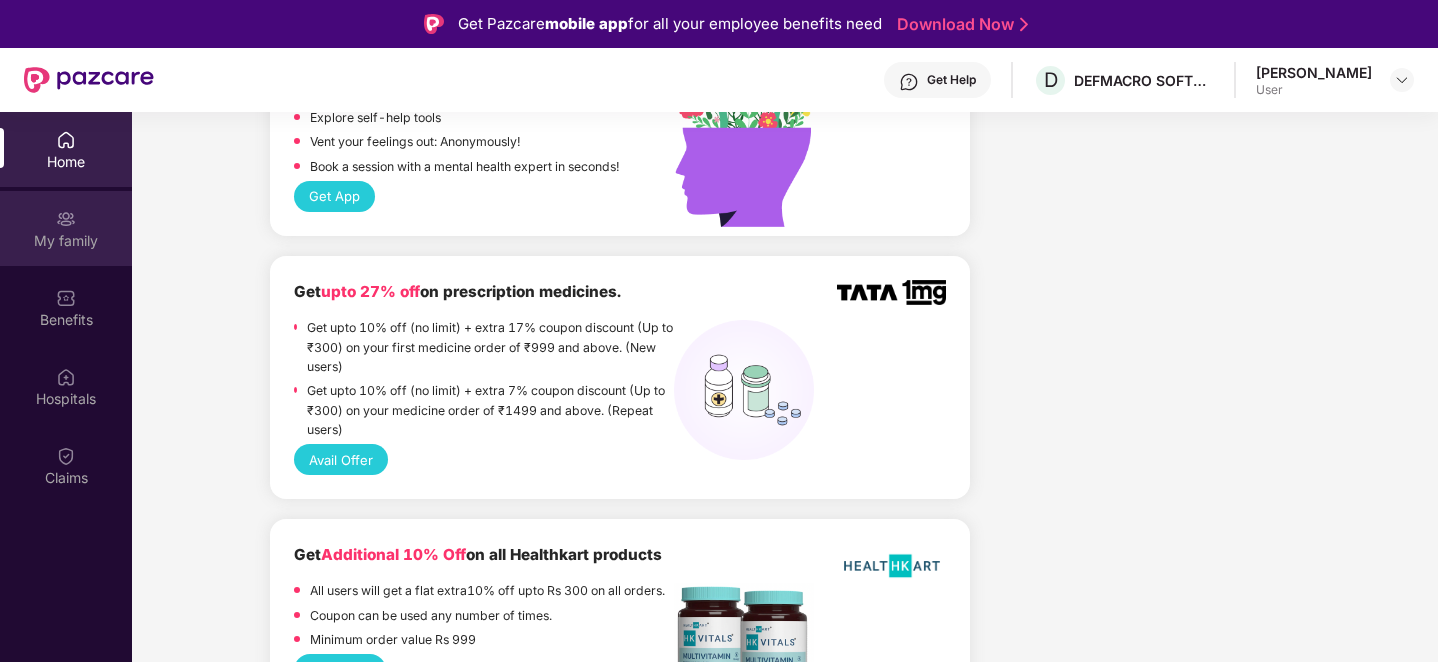 click on "My family" at bounding box center [66, 241] 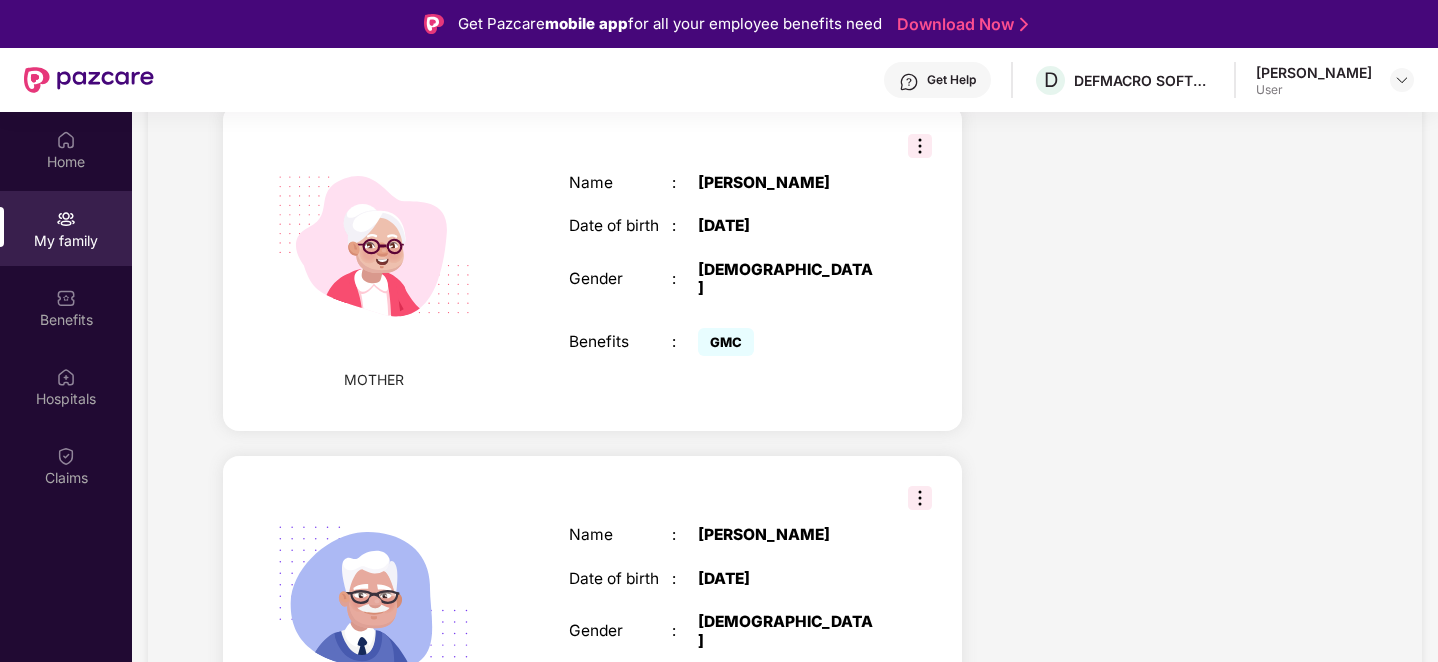 scroll, scrollTop: 1200, scrollLeft: 0, axis: vertical 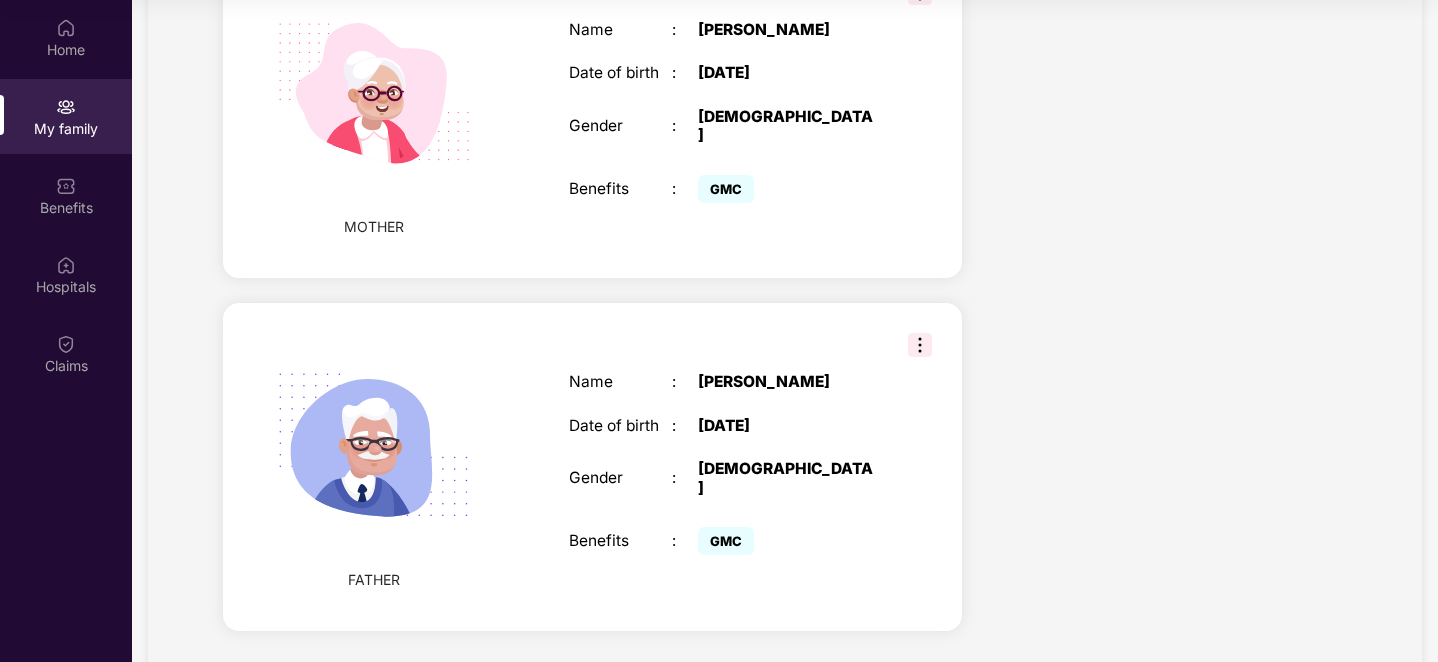 click at bounding box center [920, 345] 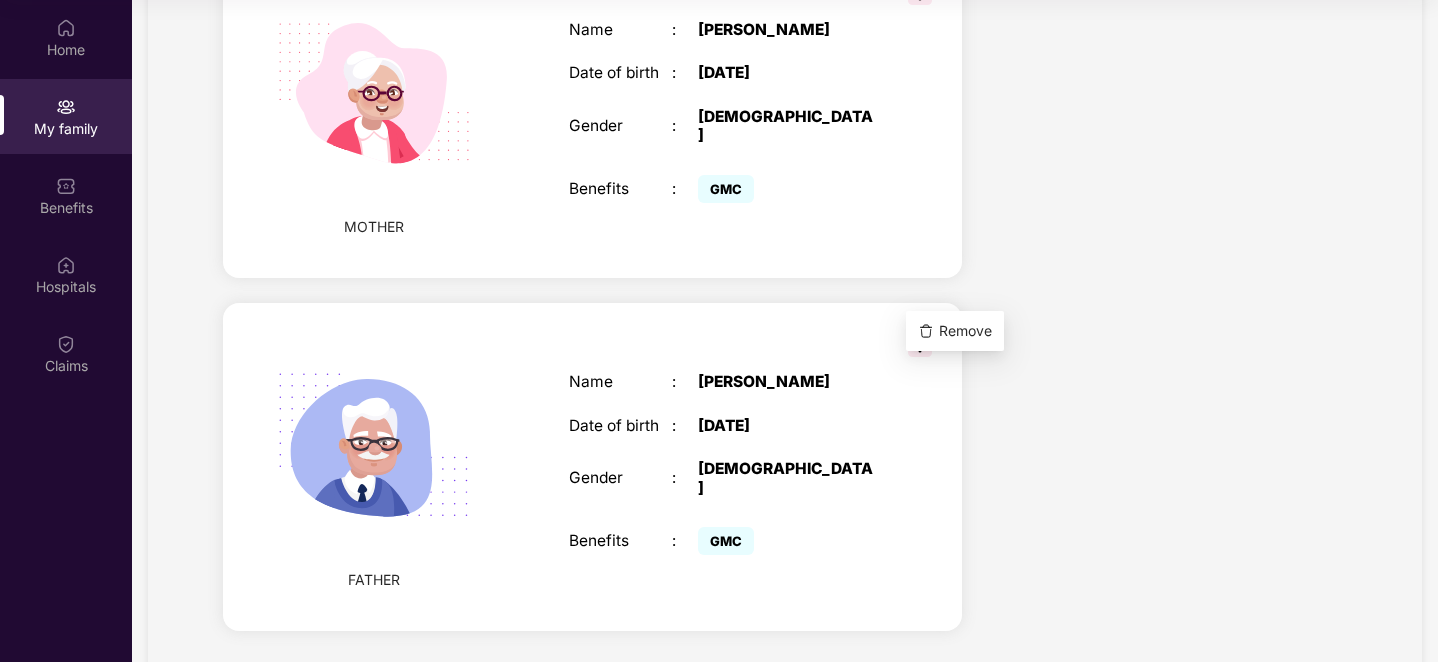 click on "[PERSON_NAME]" at bounding box center [788, 382] 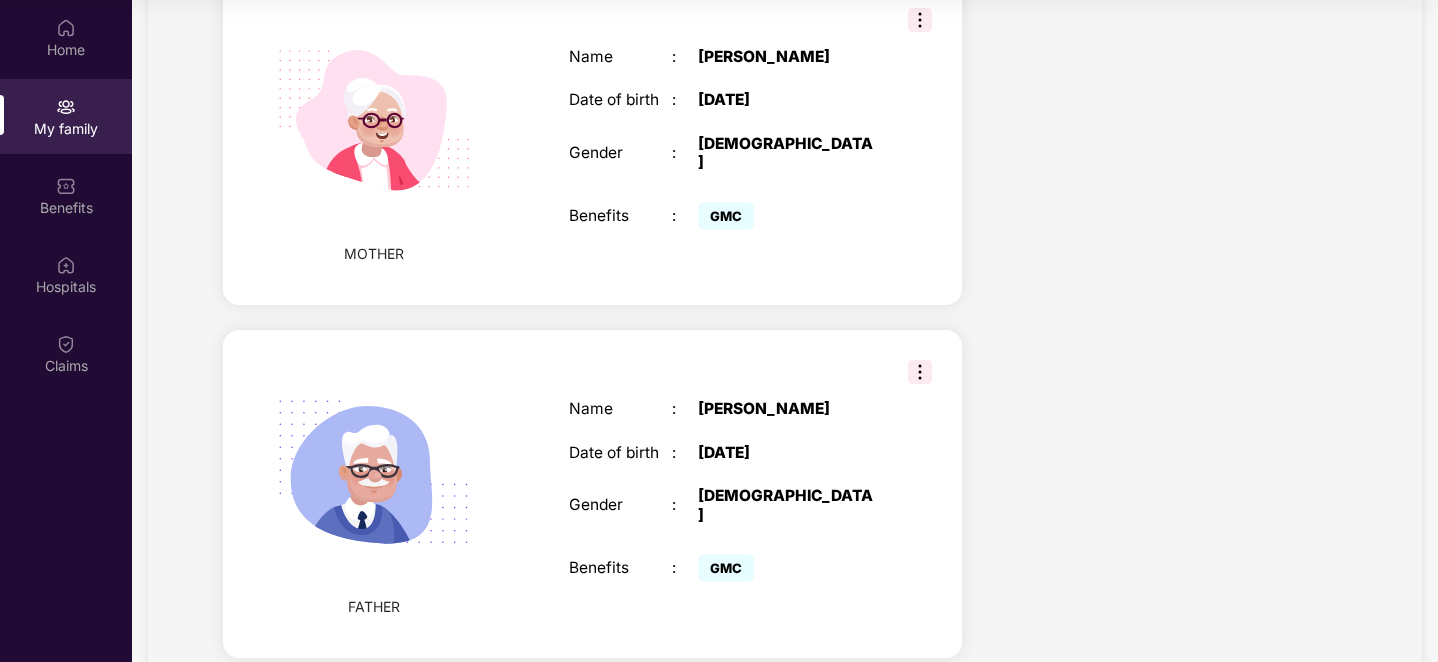 scroll, scrollTop: 1200, scrollLeft: 0, axis: vertical 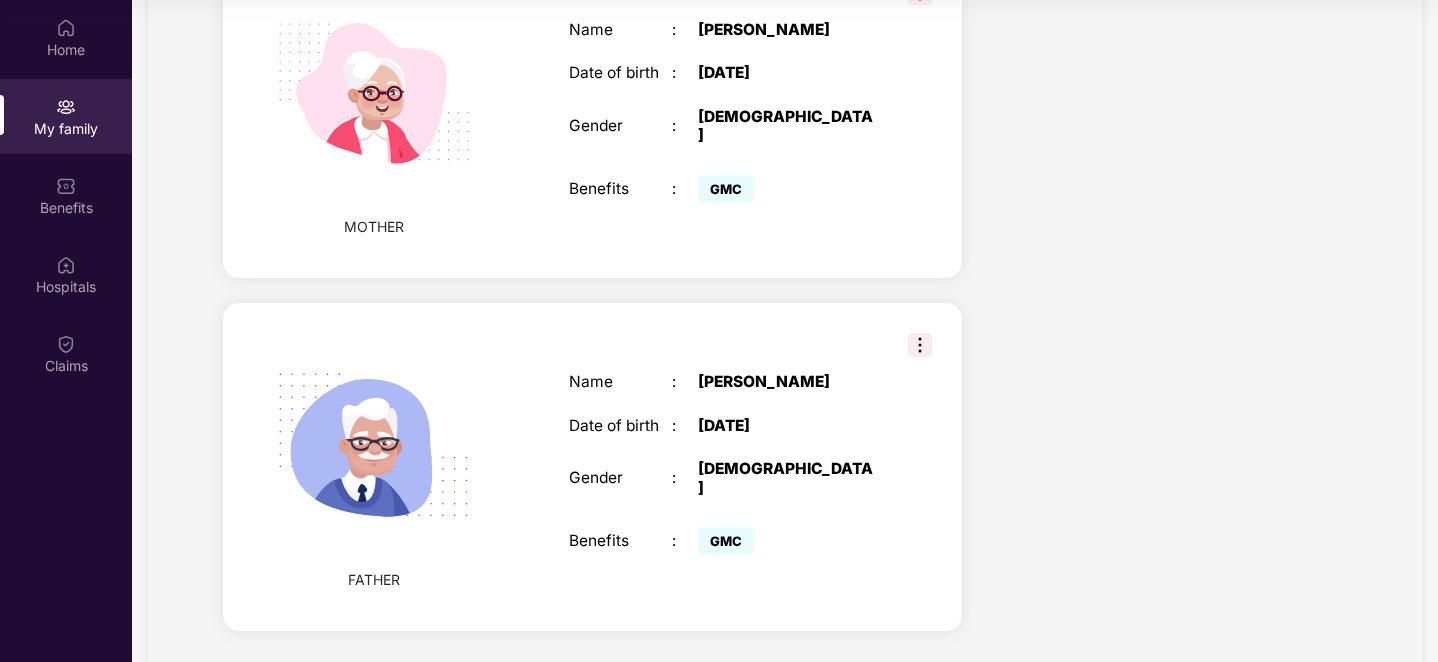 click on "Benefits" at bounding box center [620, 541] 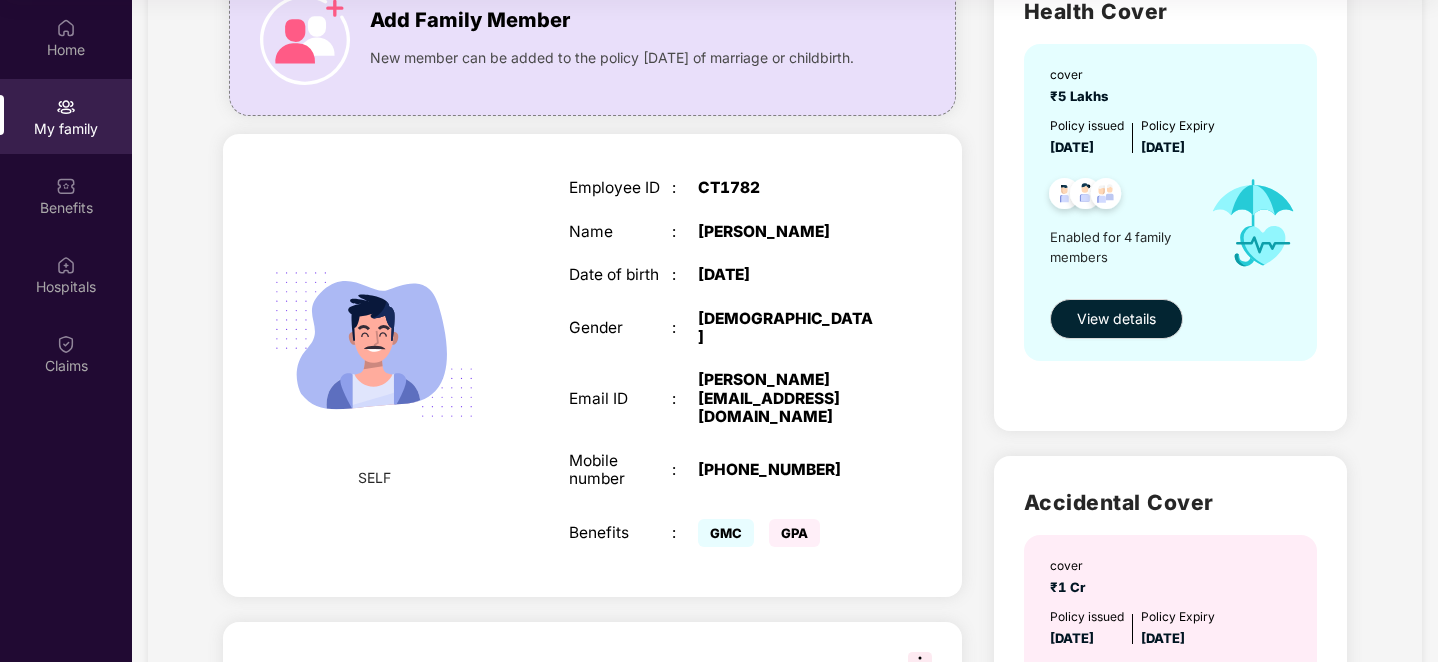 scroll, scrollTop: 0, scrollLeft: 0, axis: both 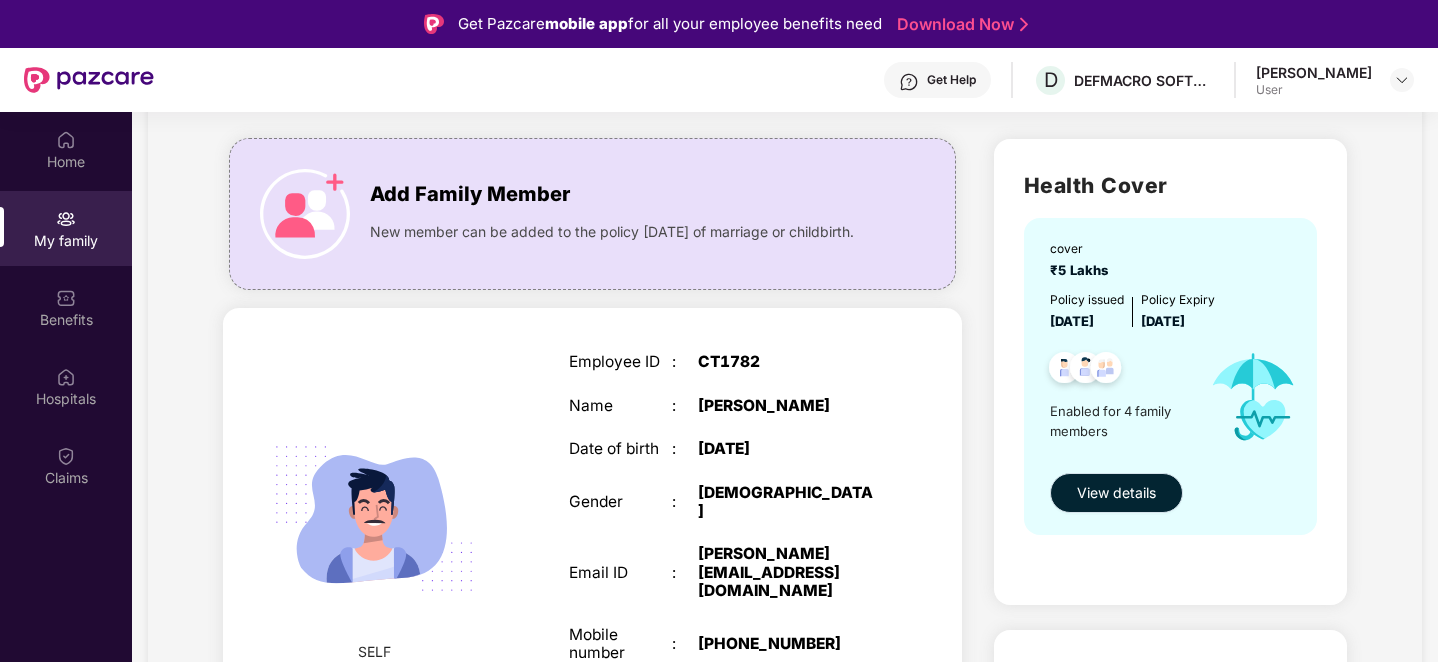 click on "View details" at bounding box center (1116, 493) 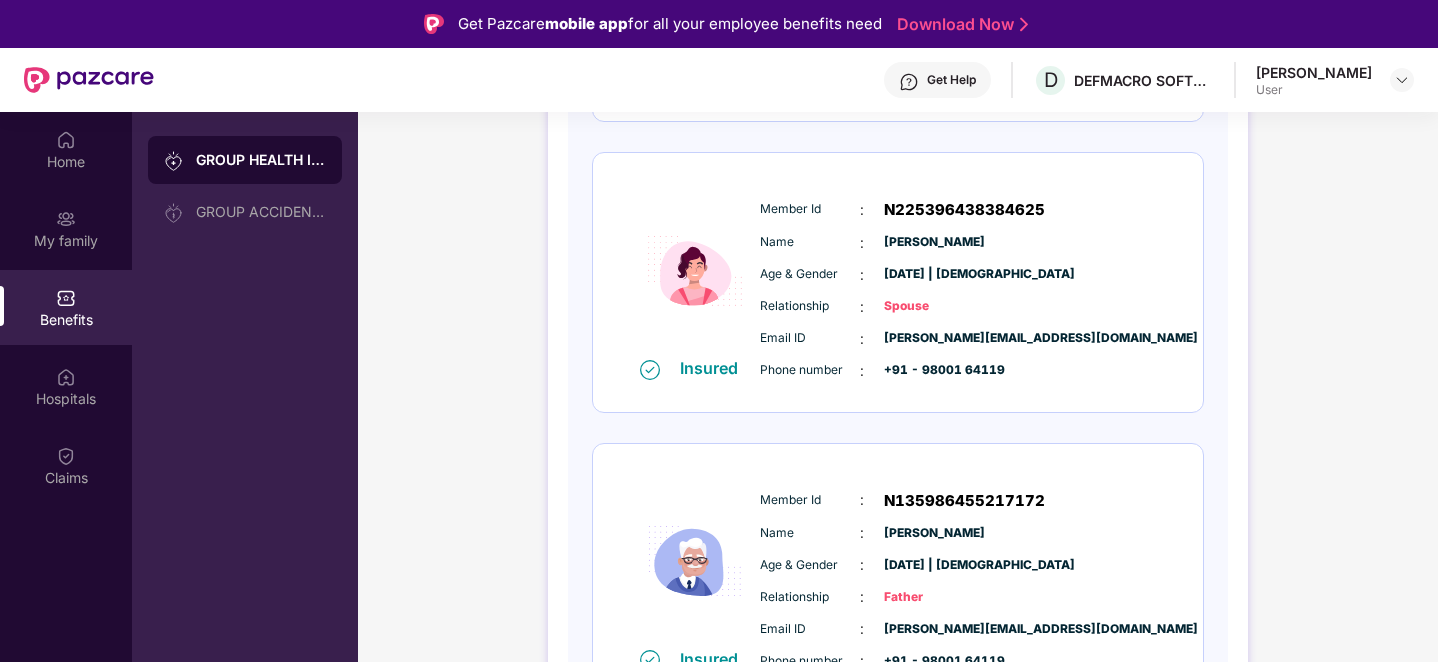 scroll, scrollTop: 0, scrollLeft: 0, axis: both 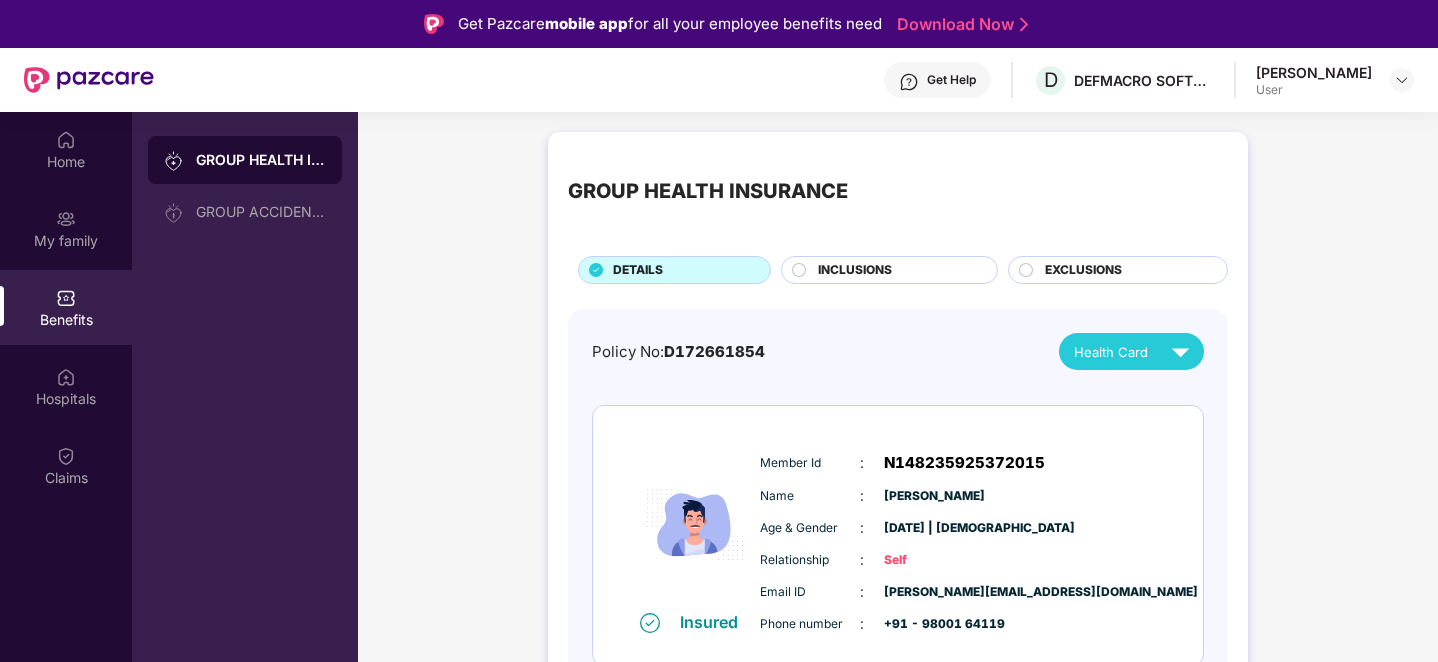 click on "INCLUSIONS" at bounding box center (855, 270) 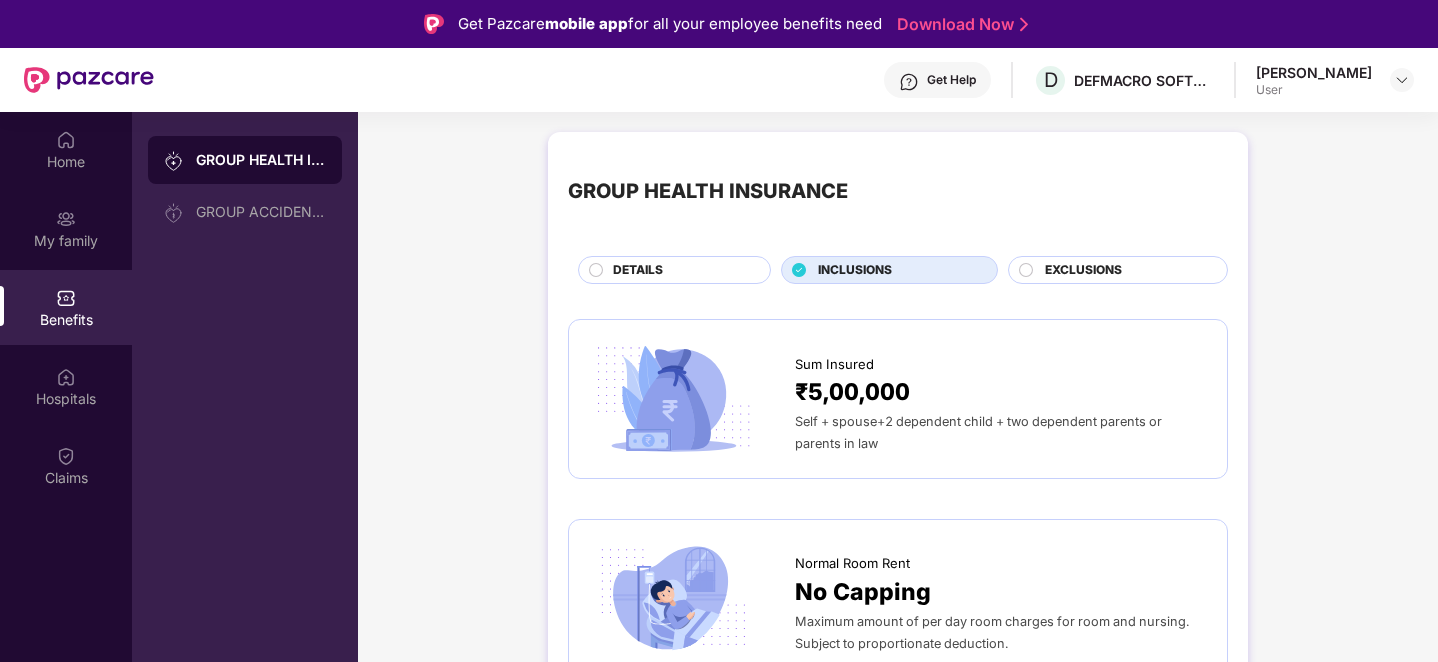 click on "EXCLUSIONS" at bounding box center [1083, 270] 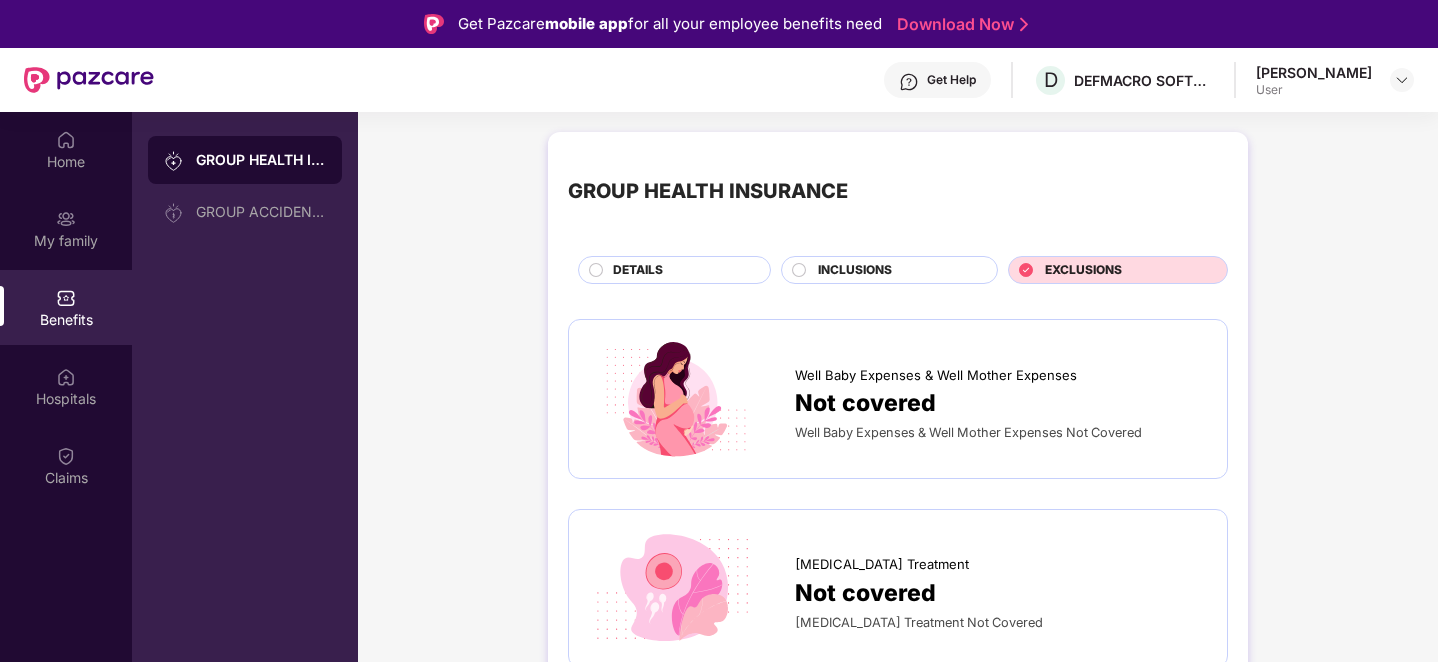 click on "DETAILS" at bounding box center [638, 270] 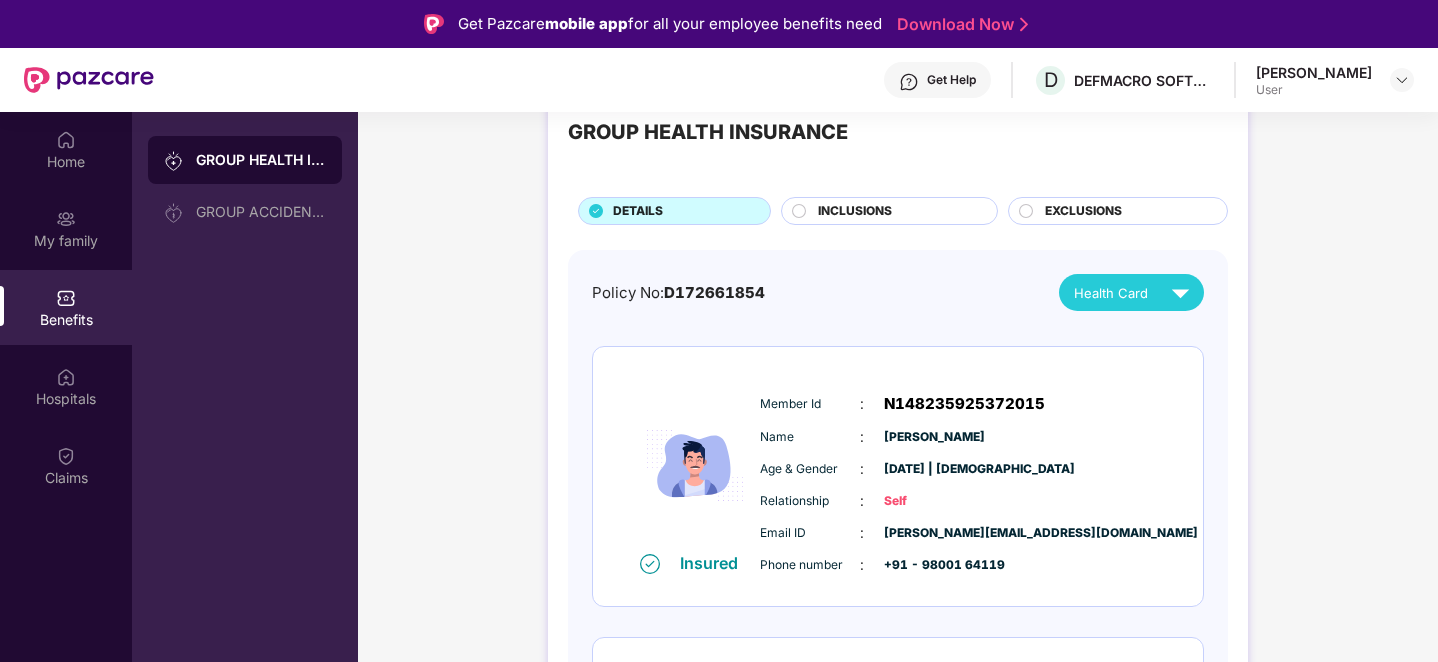 scroll, scrollTop: 107, scrollLeft: 0, axis: vertical 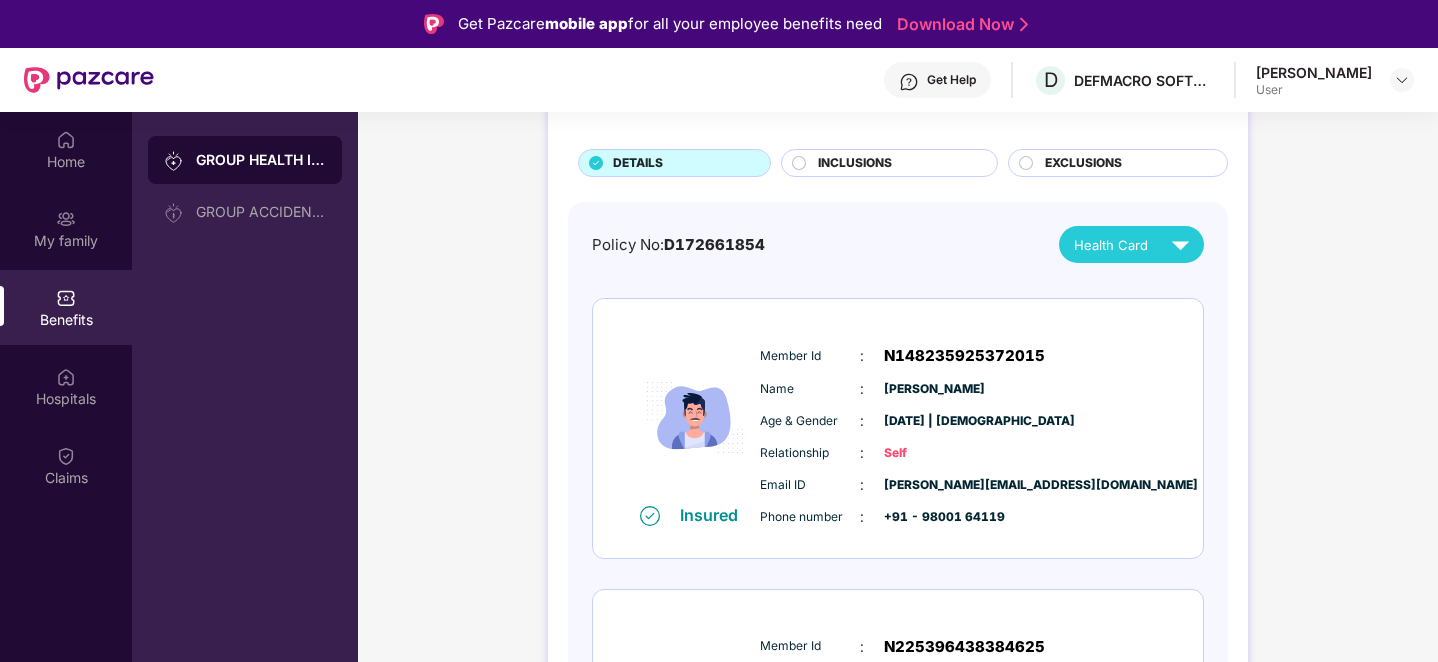 click on "Health Card" at bounding box center (1111, 245) 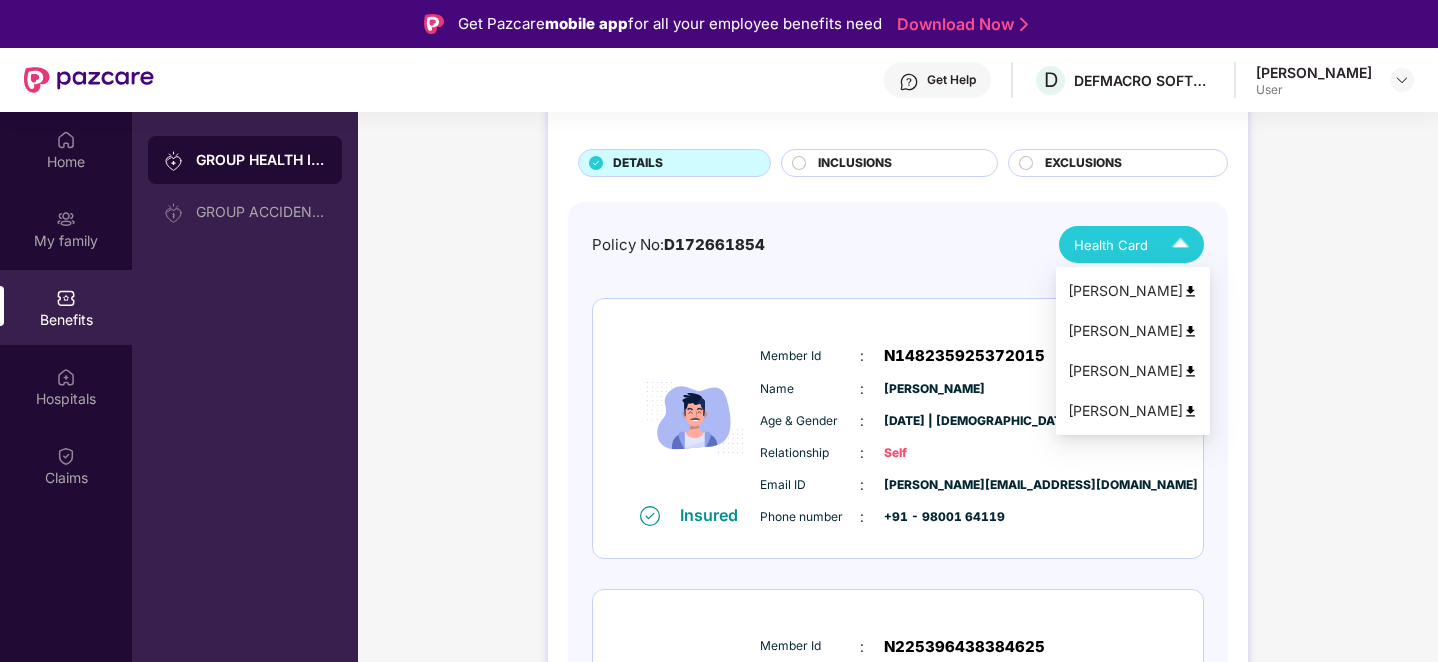 click on "[PERSON_NAME]" at bounding box center [1133, 371] 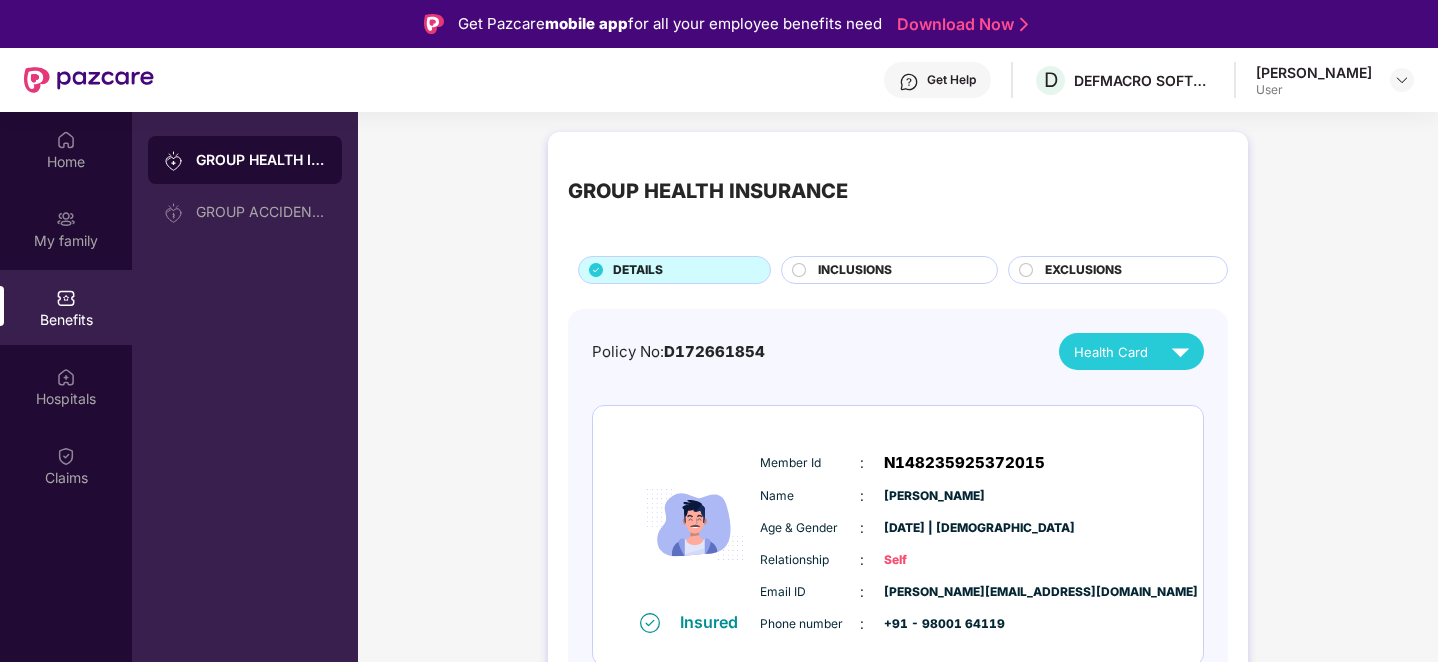 scroll, scrollTop: 0, scrollLeft: 0, axis: both 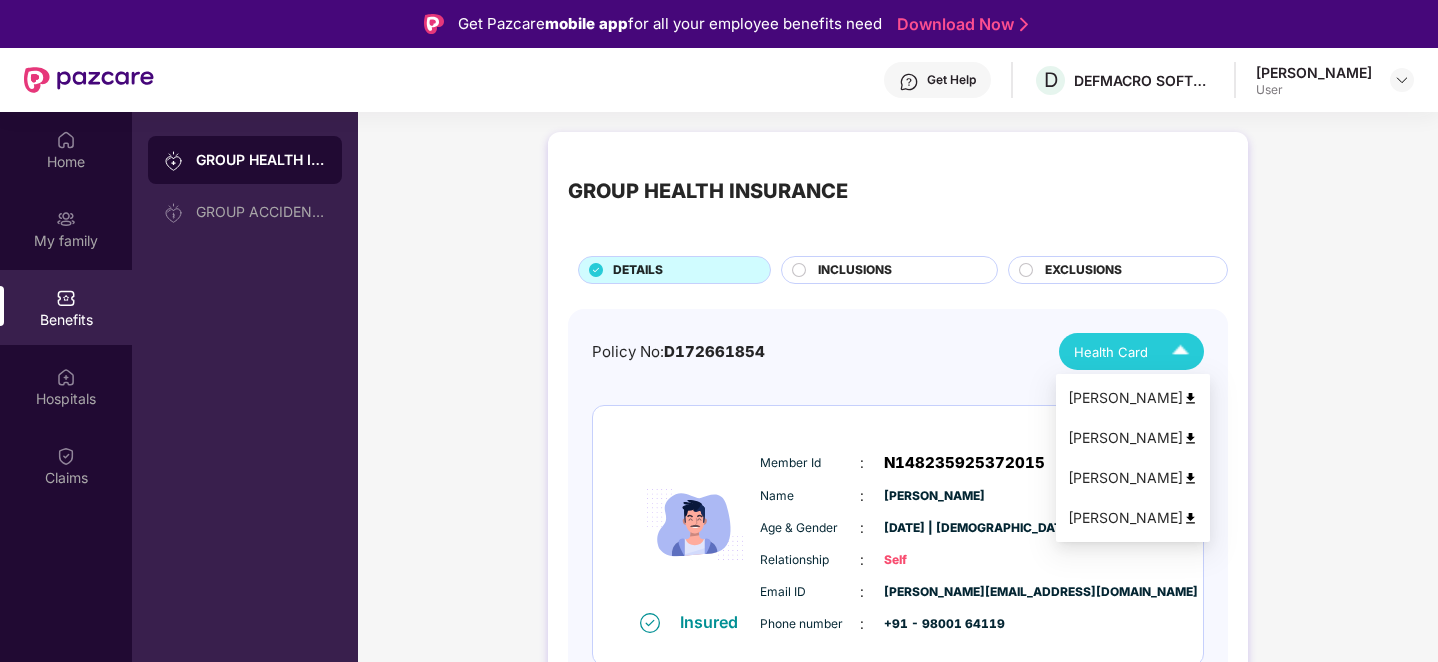 click at bounding box center [1190, 398] 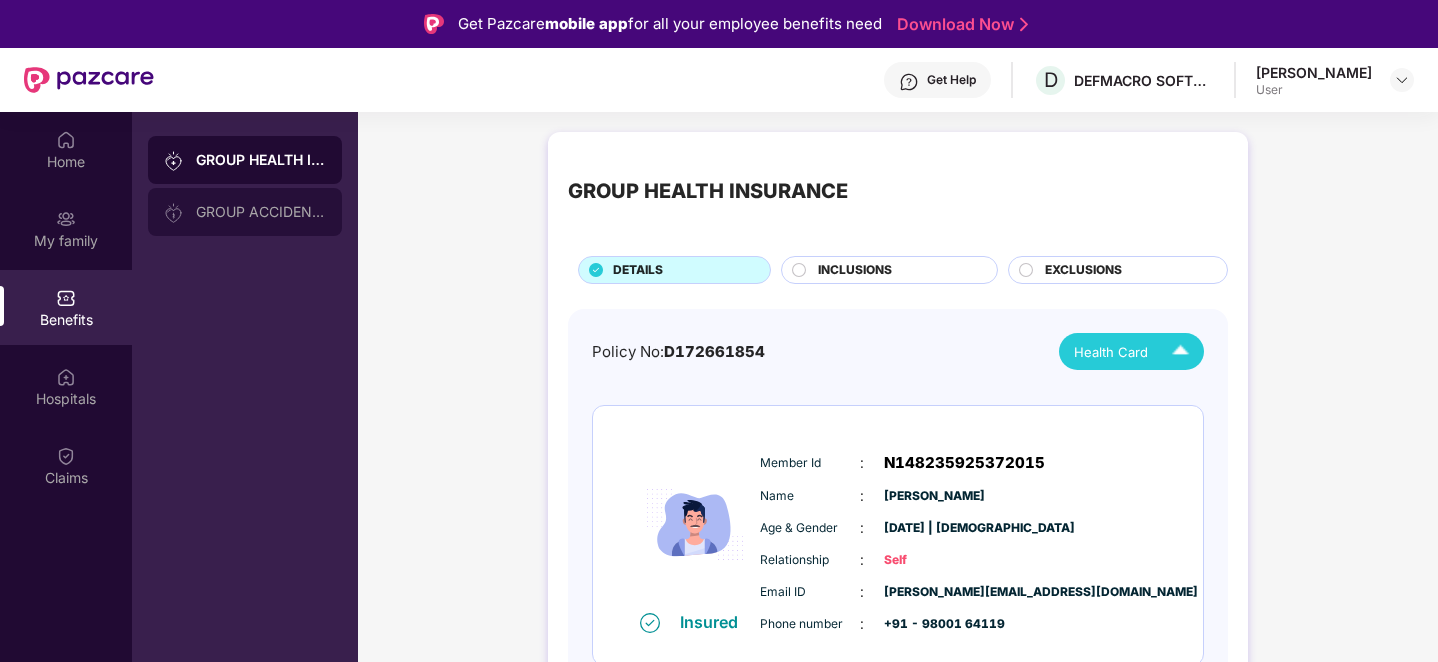 click on "GROUP ACCIDENTAL INSURANCE" at bounding box center [261, 212] 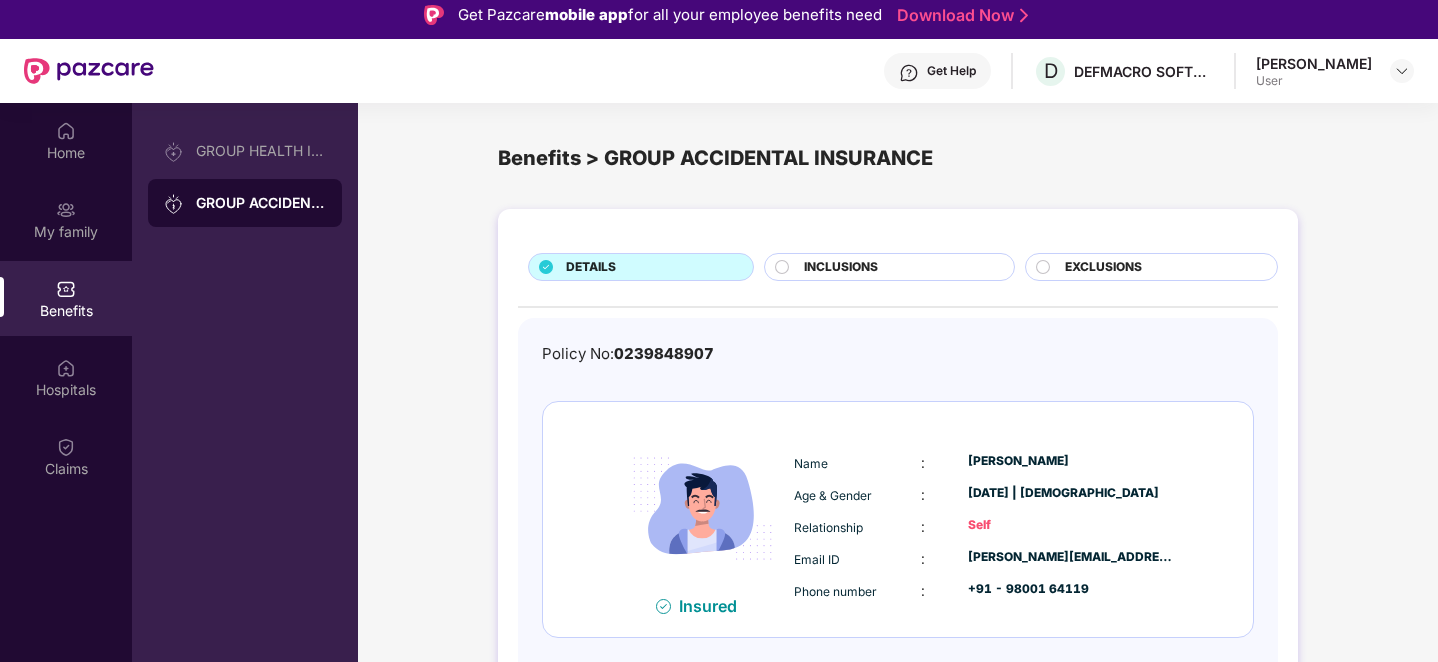 scroll, scrollTop: 0, scrollLeft: 0, axis: both 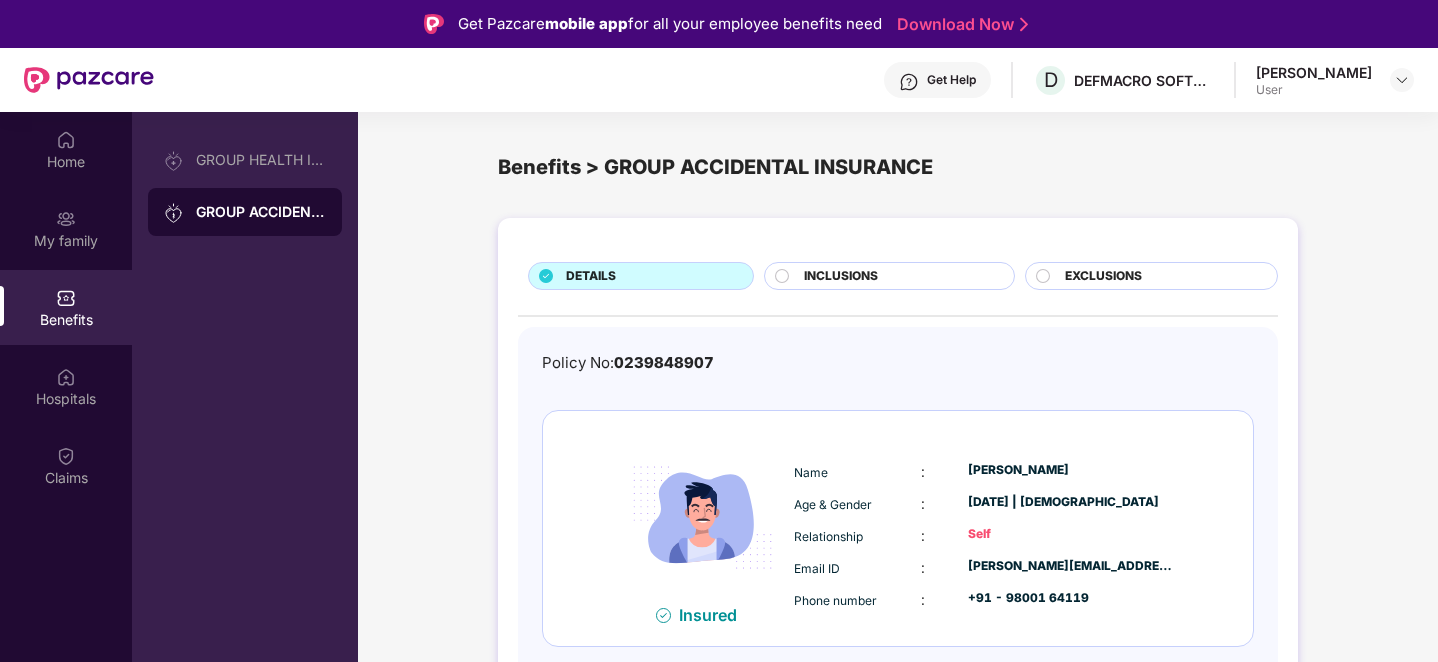 click on "INCLUSIONS" at bounding box center [841, 276] 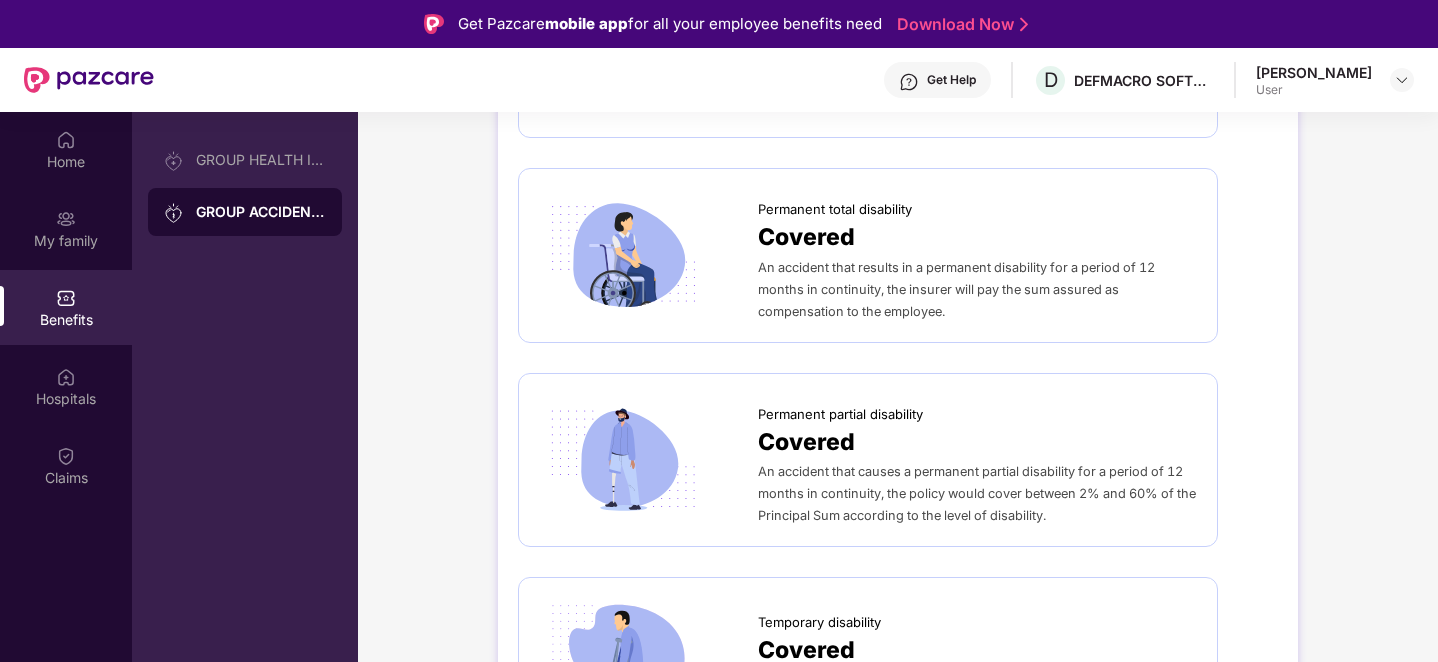 scroll, scrollTop: 0, scrollLeft: 0, axis: both 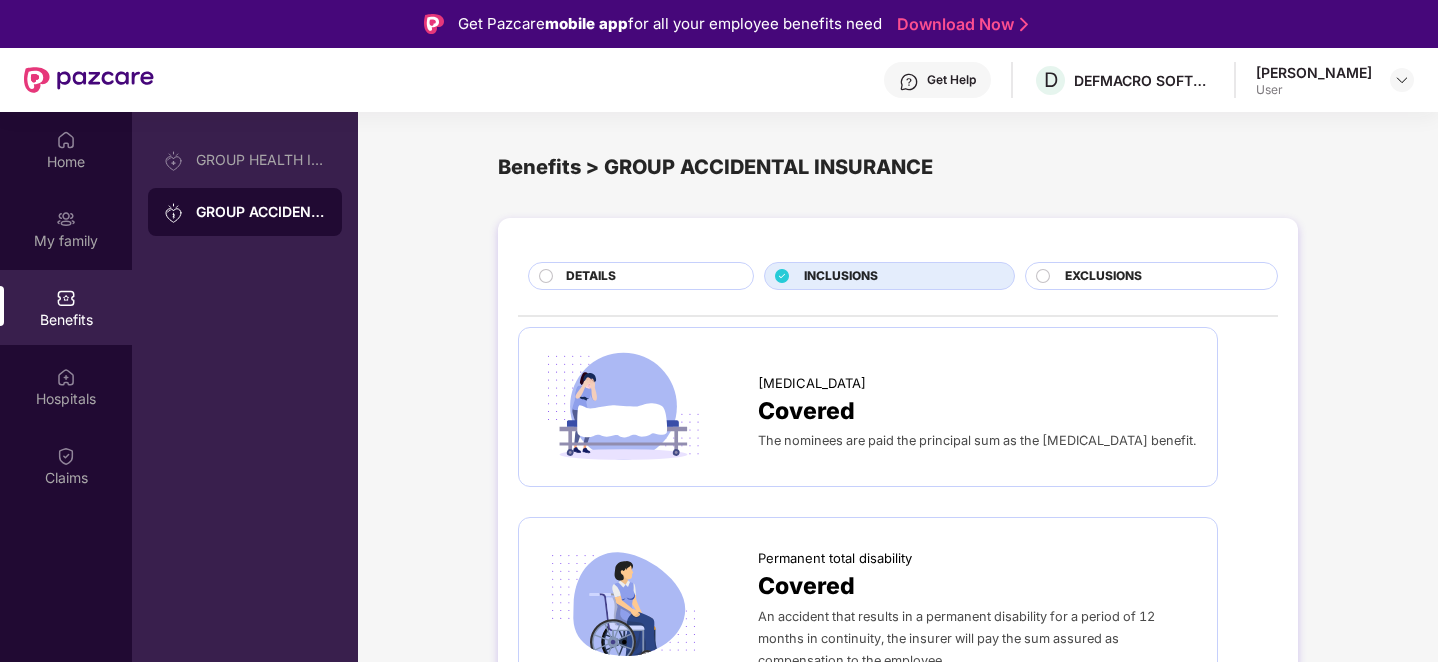 click on "EXCLUSIONS" at bounding box center [1103, 276] 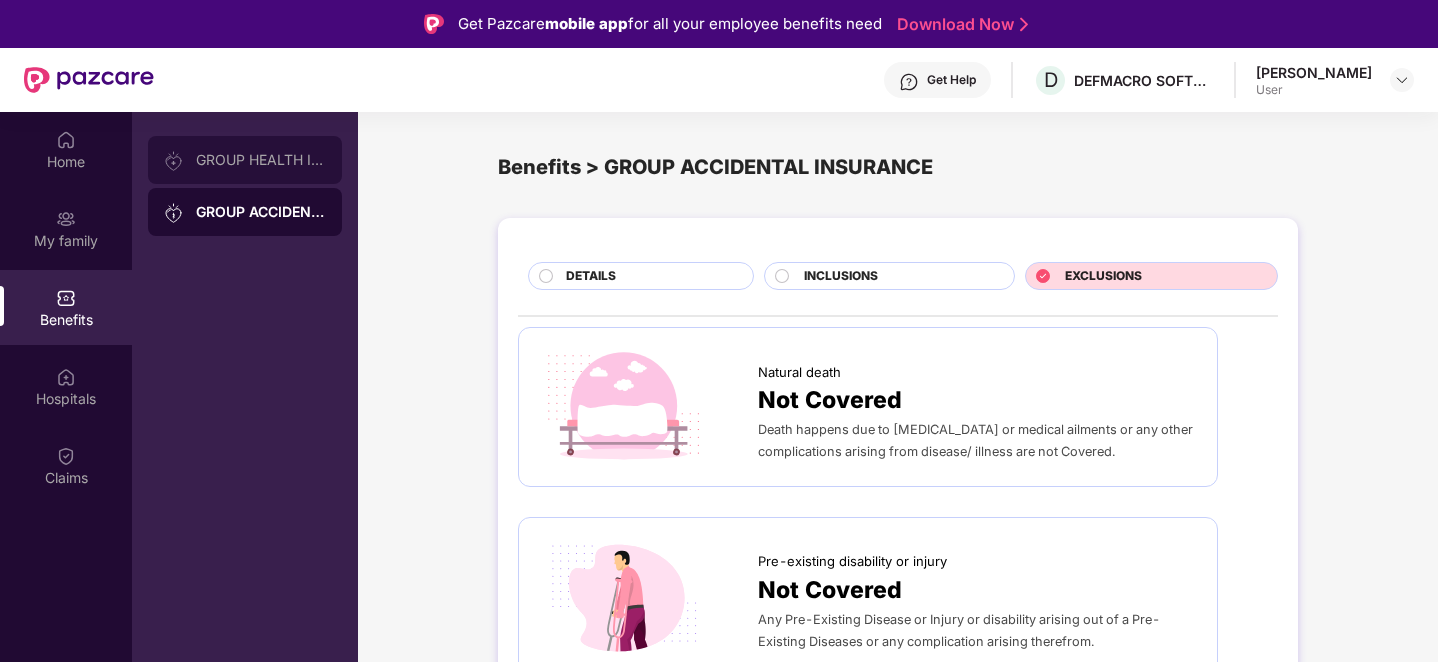 click on "GROUP HEALTH INSURANCE" at bounding box center (261, 160) 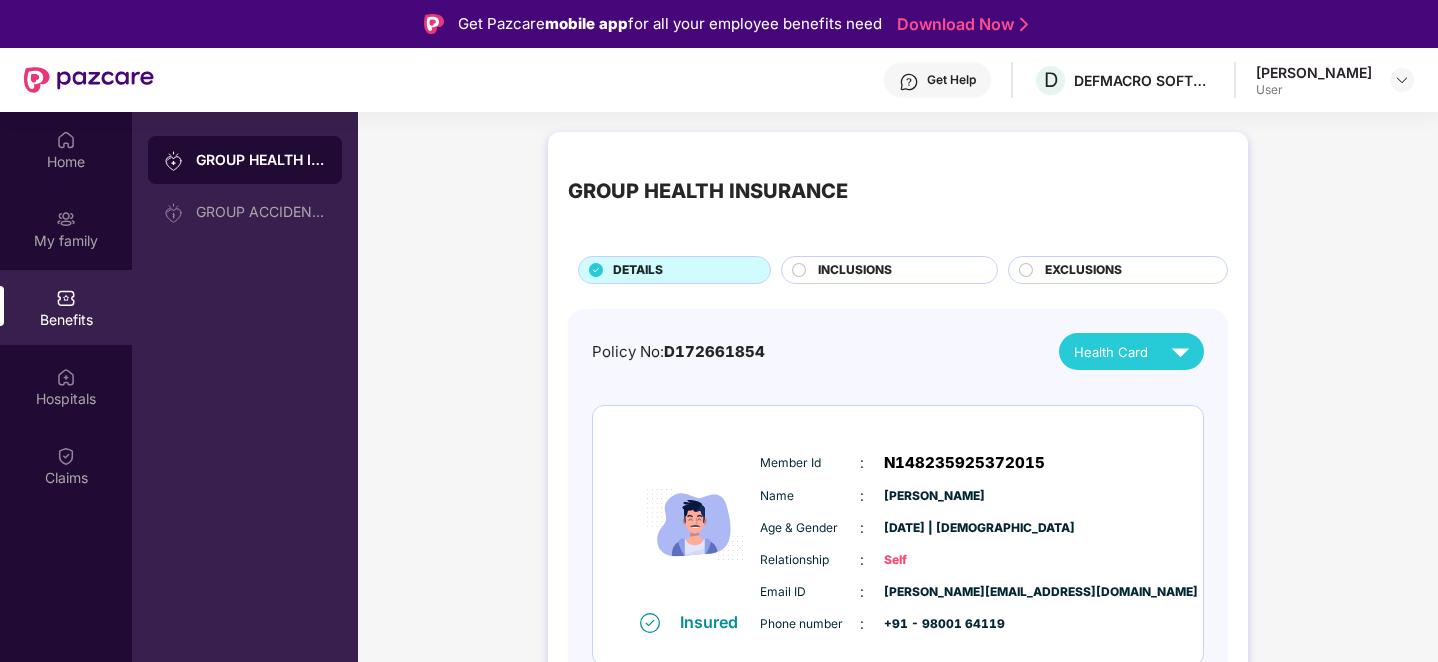 click on "EXCLUSIONS" at bounding box center (1083, 270) 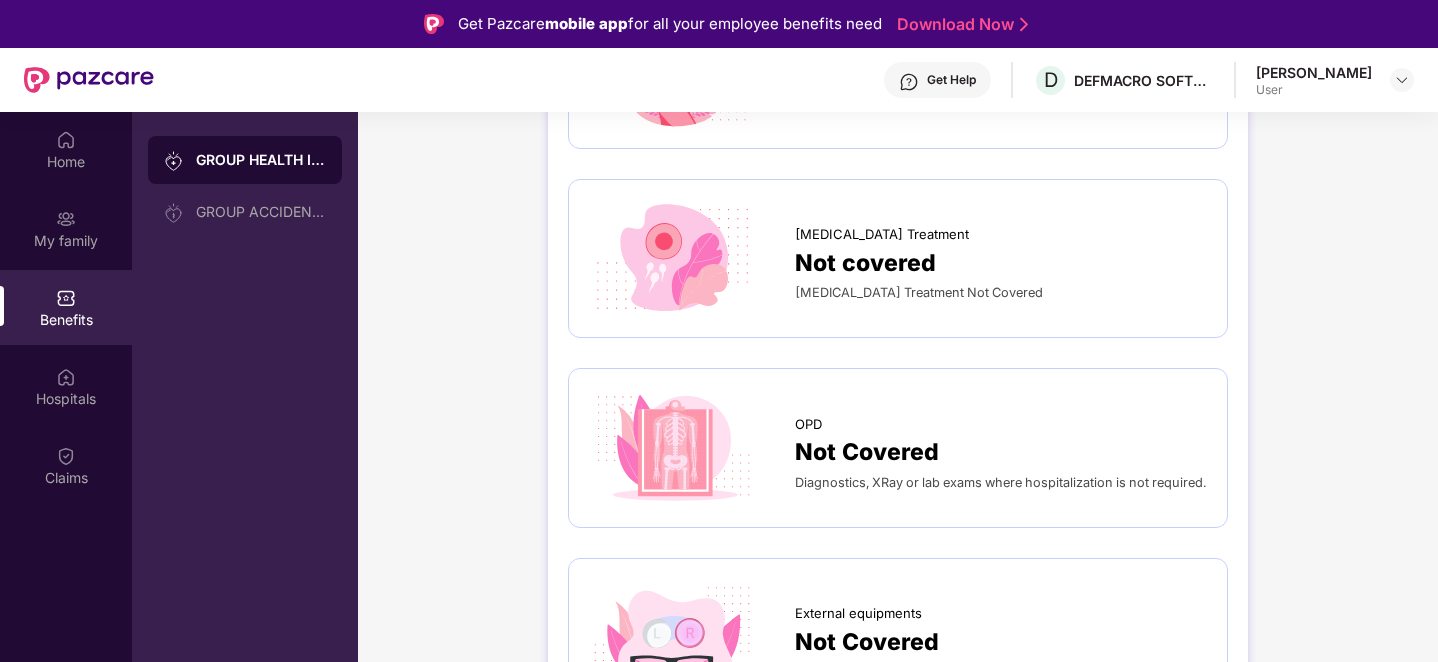 scroll, scrollTop: 0, scrollLeft: 0, axis: both 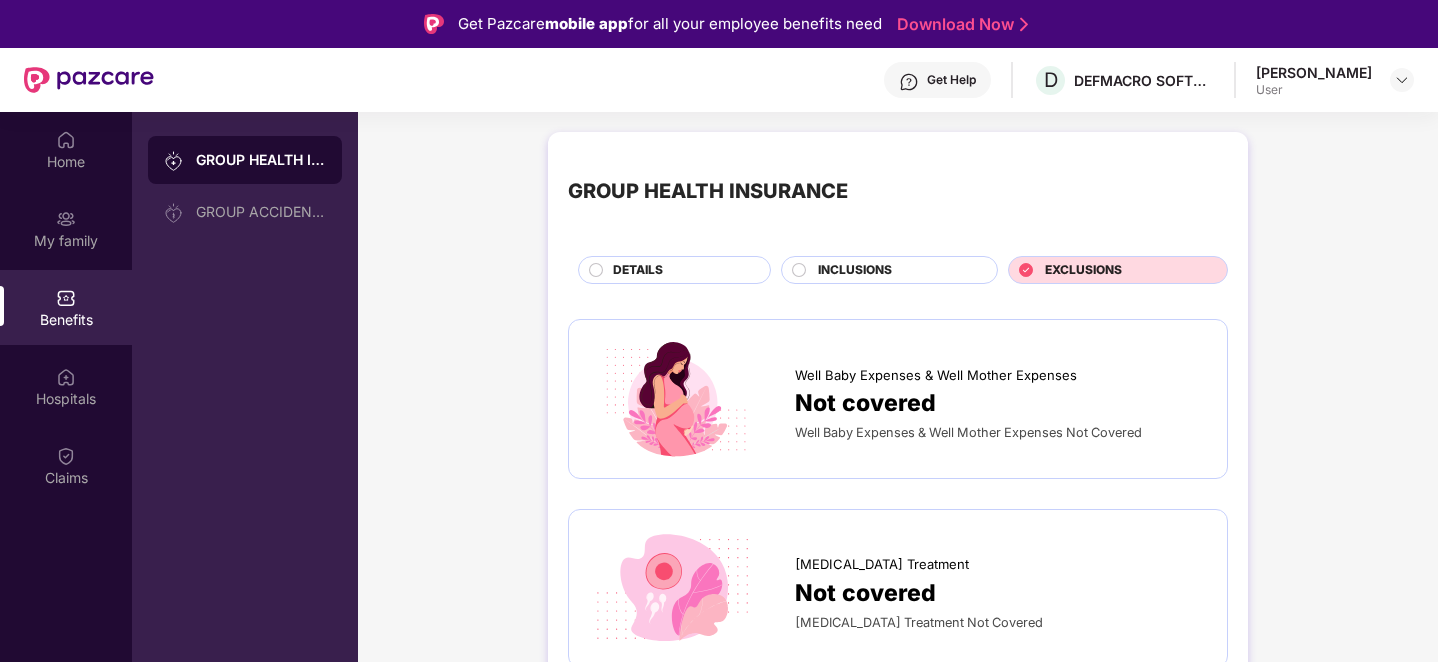 click on "INCLUSIONS" at bounding box center [855, 270] 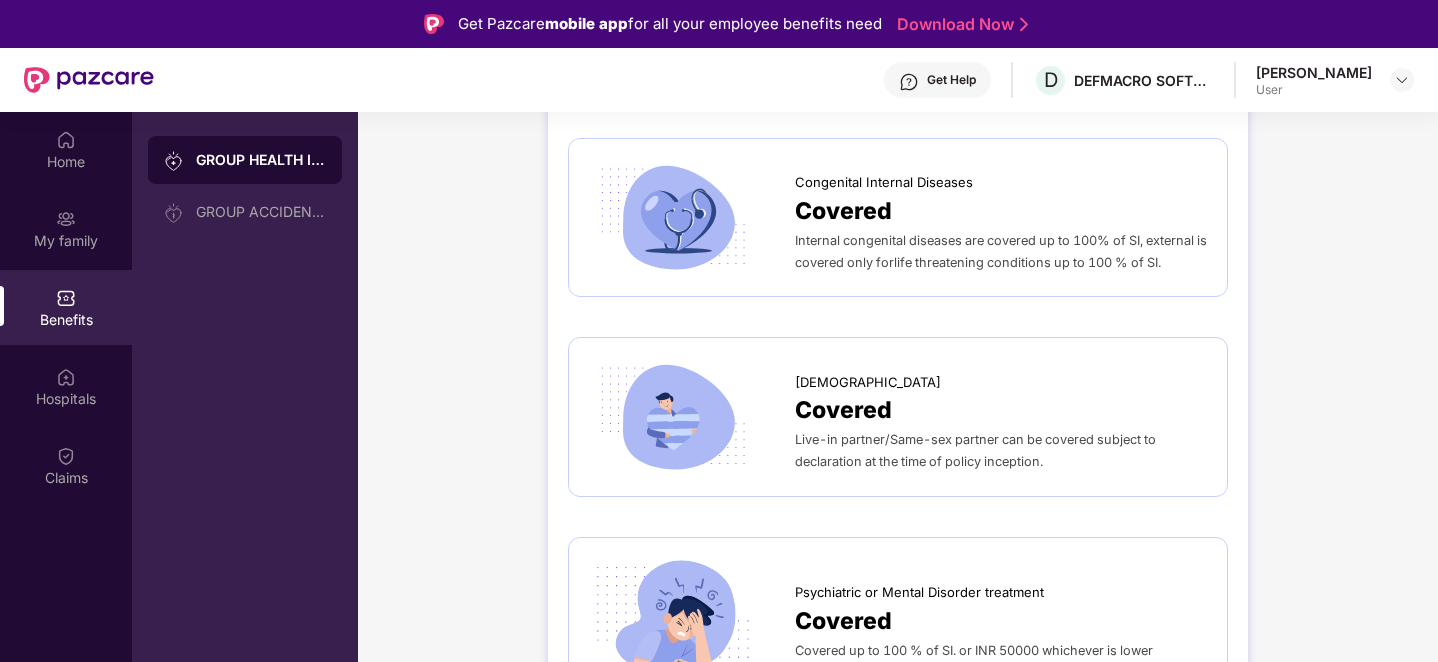 scroll, scrollTop: 3624, scrollLeft: 0, axis: vertical 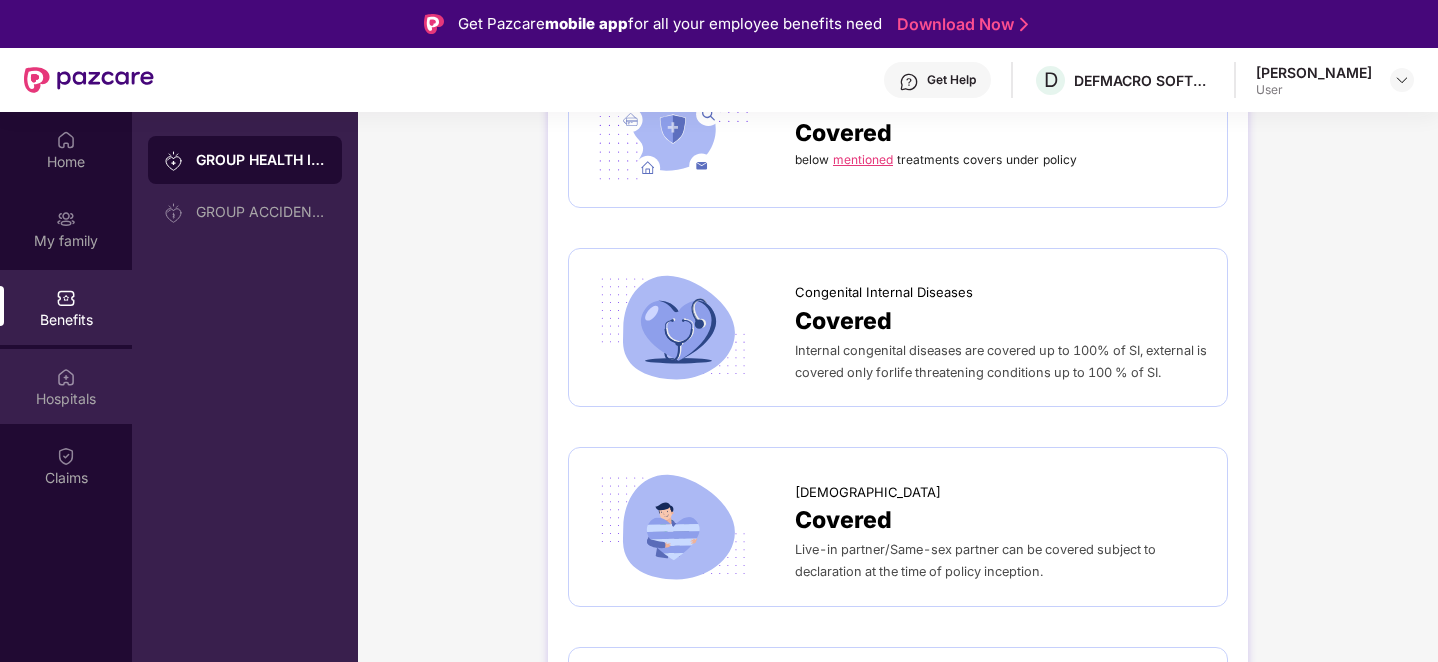 click on "Hospitals" at bounding box center (66, 399) 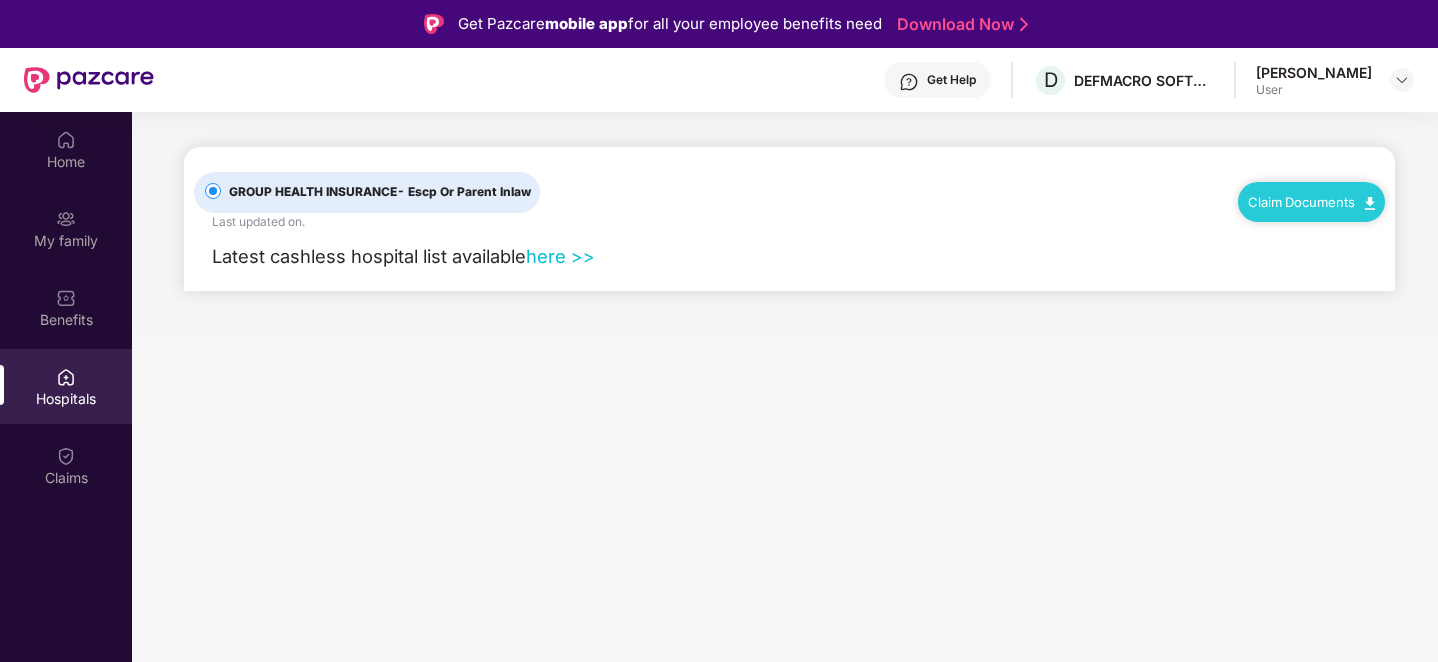 scroll, scrollTop: 0, scrollLeft: 0, axis: both 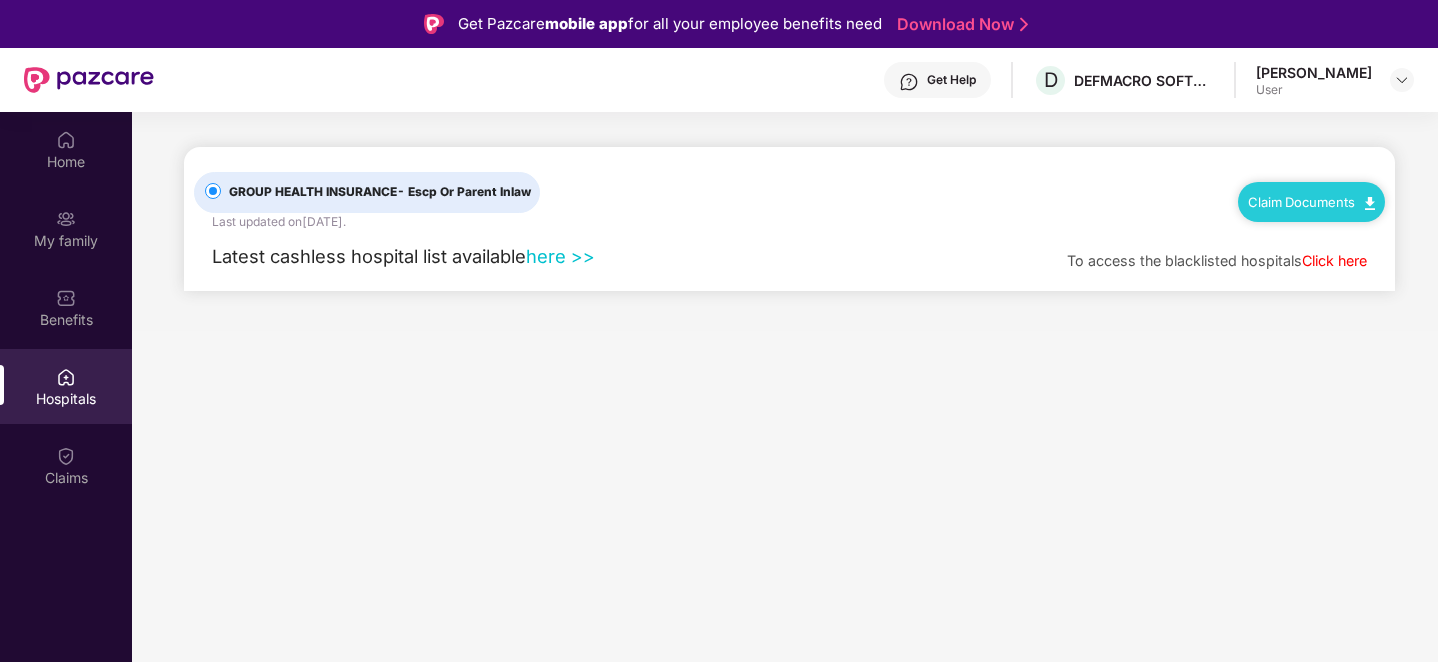 click on "here >>" at bounding box center (560, 256) 